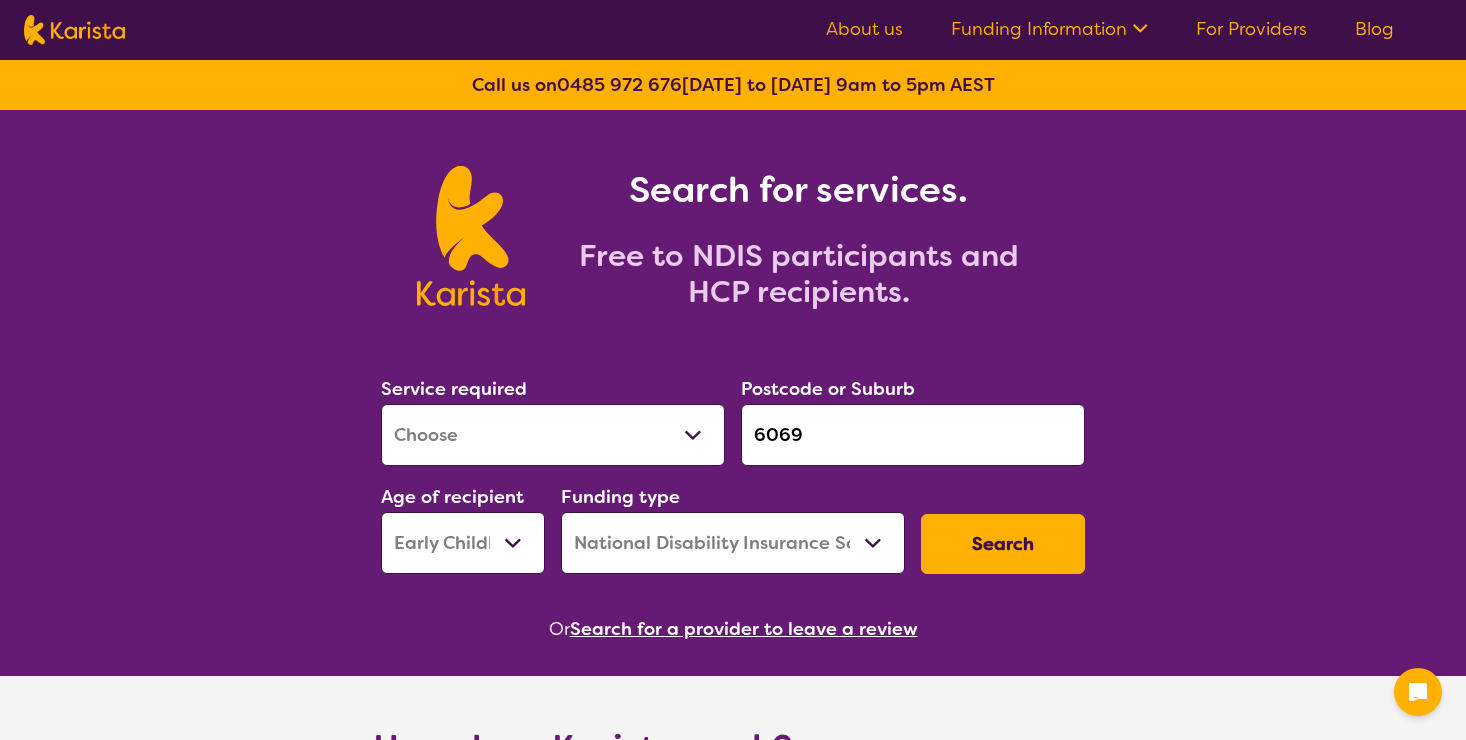 select on "[MEDICAL_DATA]" 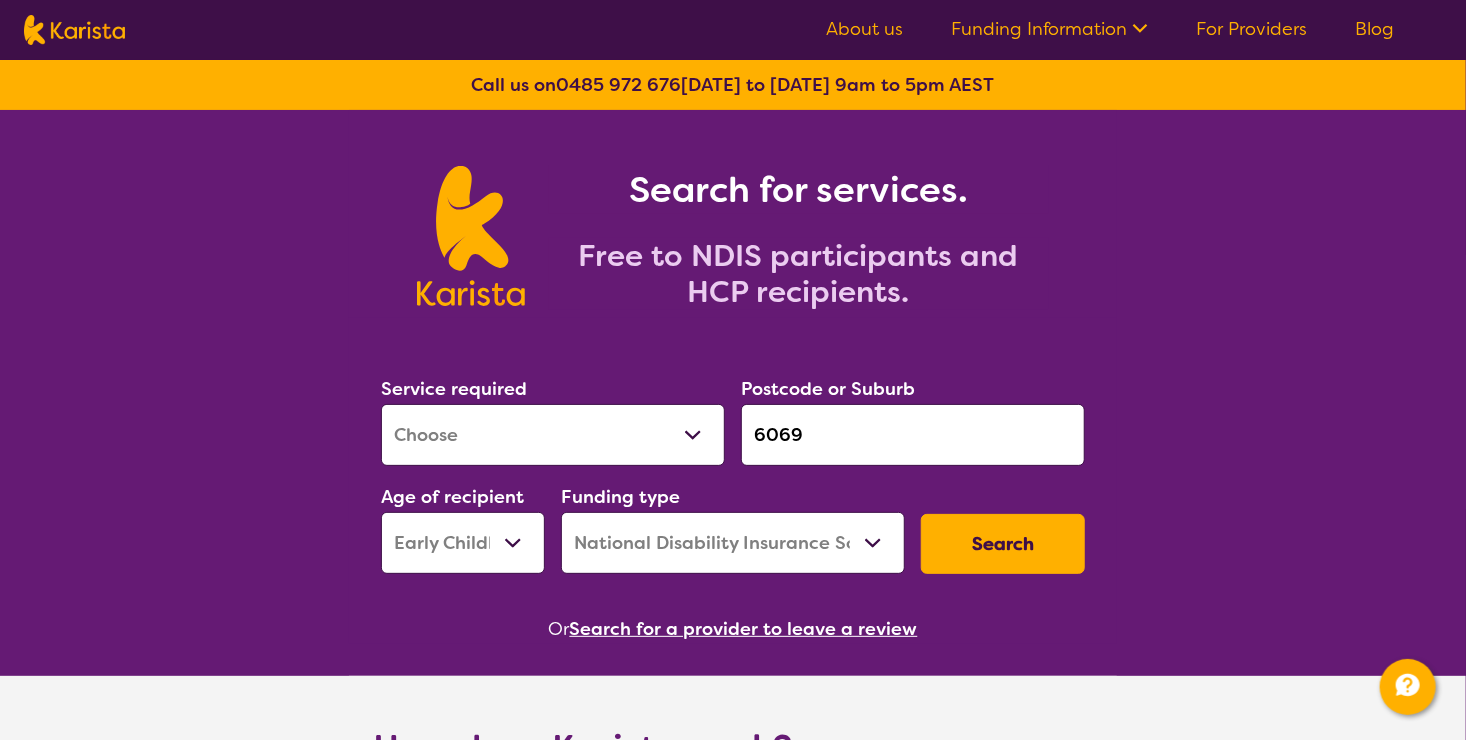 click on "Early Childhood - 0 to 9 Child - 10 to 11 Adolescent - 12 to 17 Adult - 18 to 64 Aged - [DEMOGRAPHIC_DATA]+" at bounding box center [463, 543] 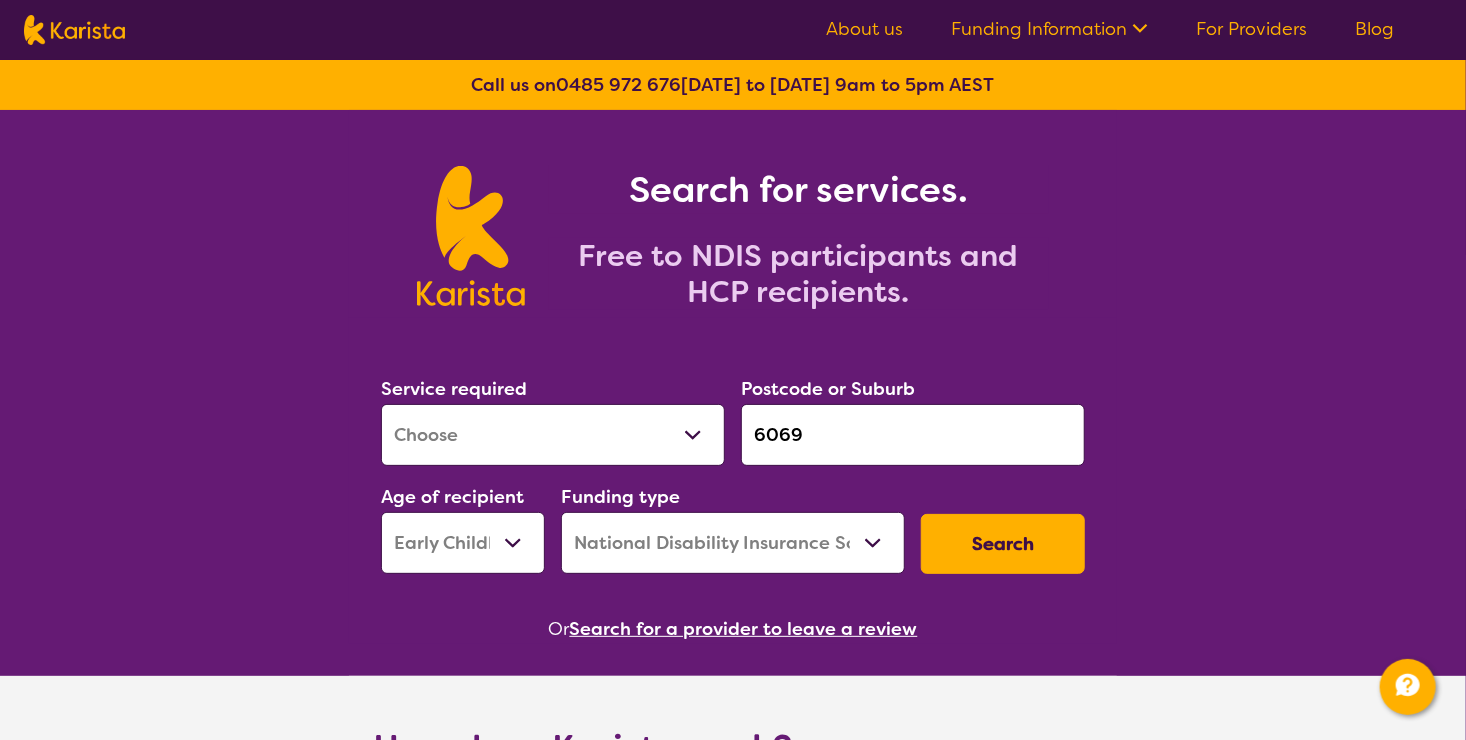 click on "Early Childhood - 0 to 9 Child - 10 to 11 Adolescent - 12 to 17 Adult - 18 to 64 Aged - [DEMOGRAPHIC_DATA]+" at bounding box center (463, 543) 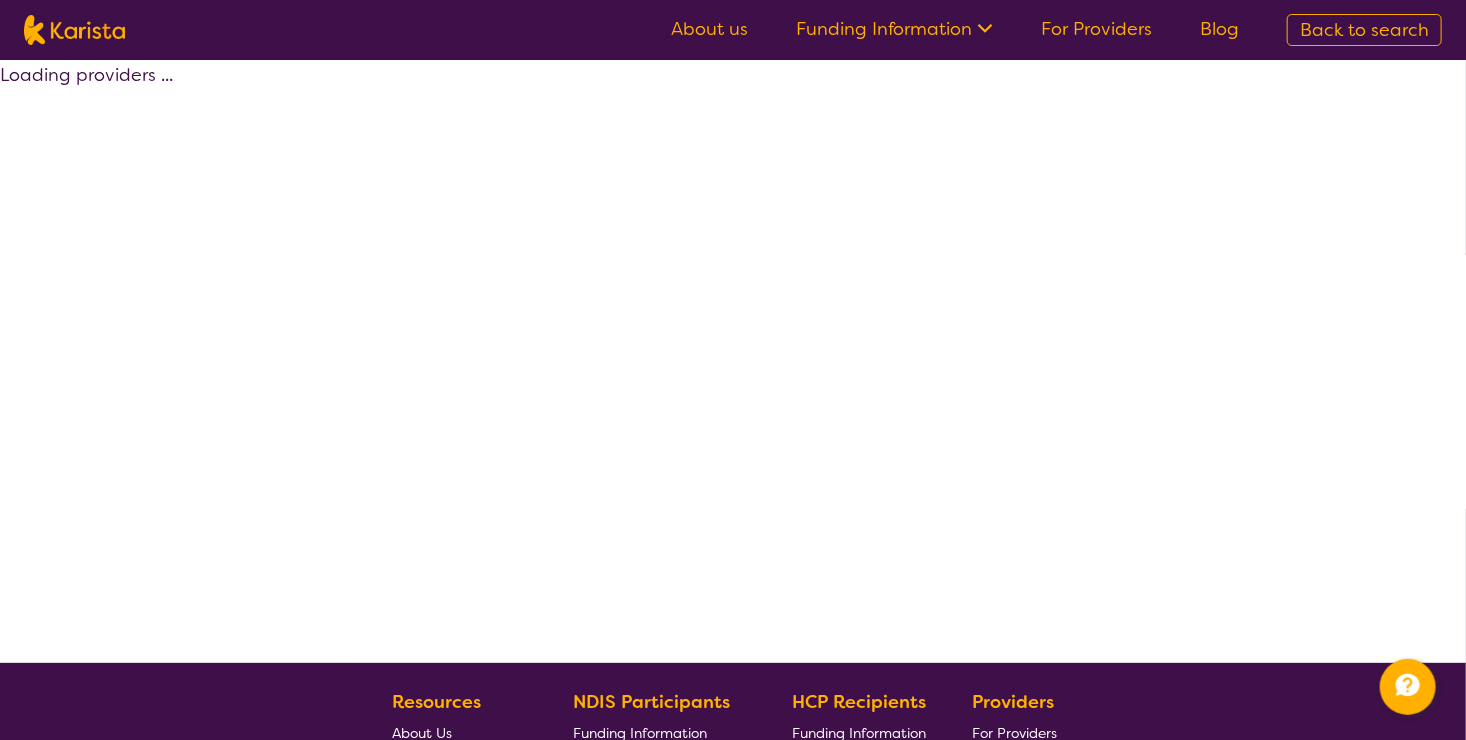 select on "by_score" 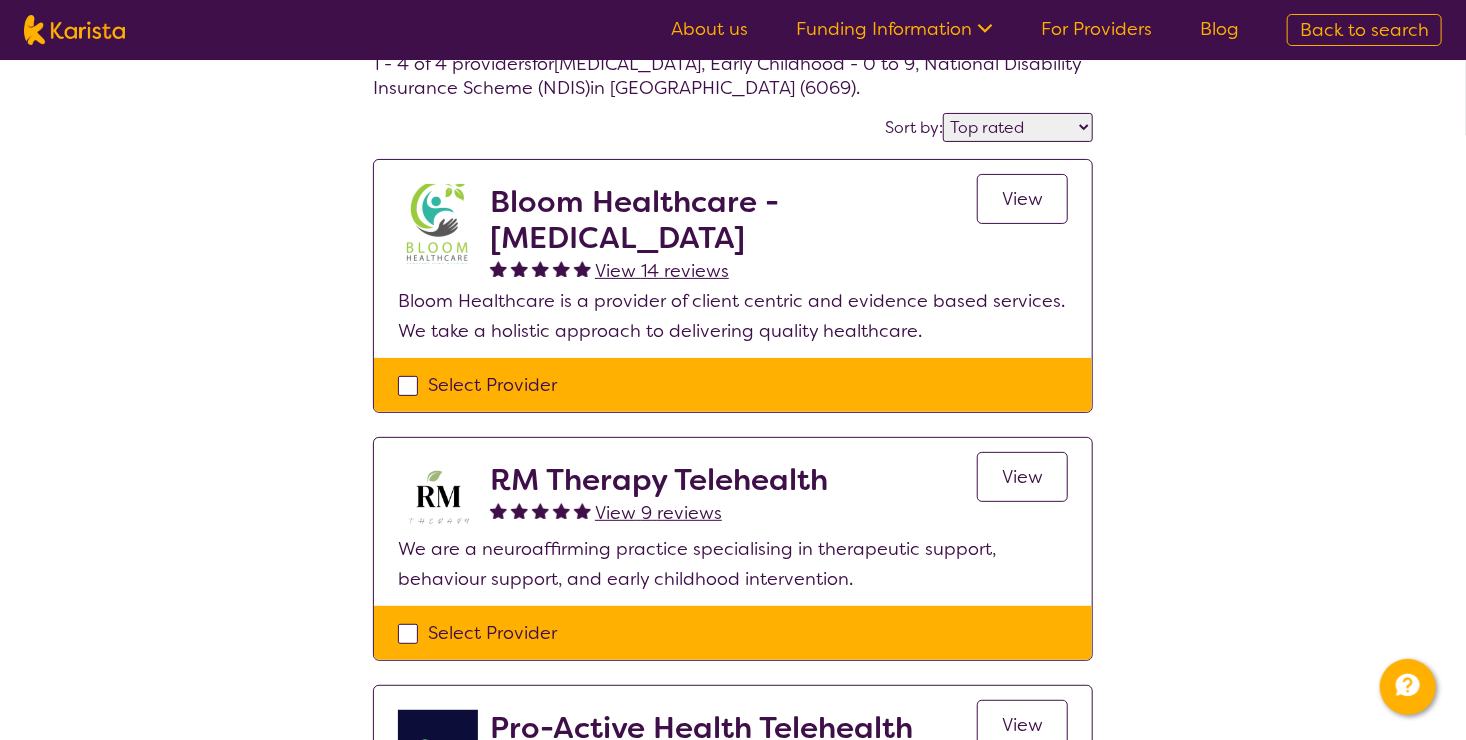 scroll, scrollTop: 0, scrollLeft: 0, axis: both 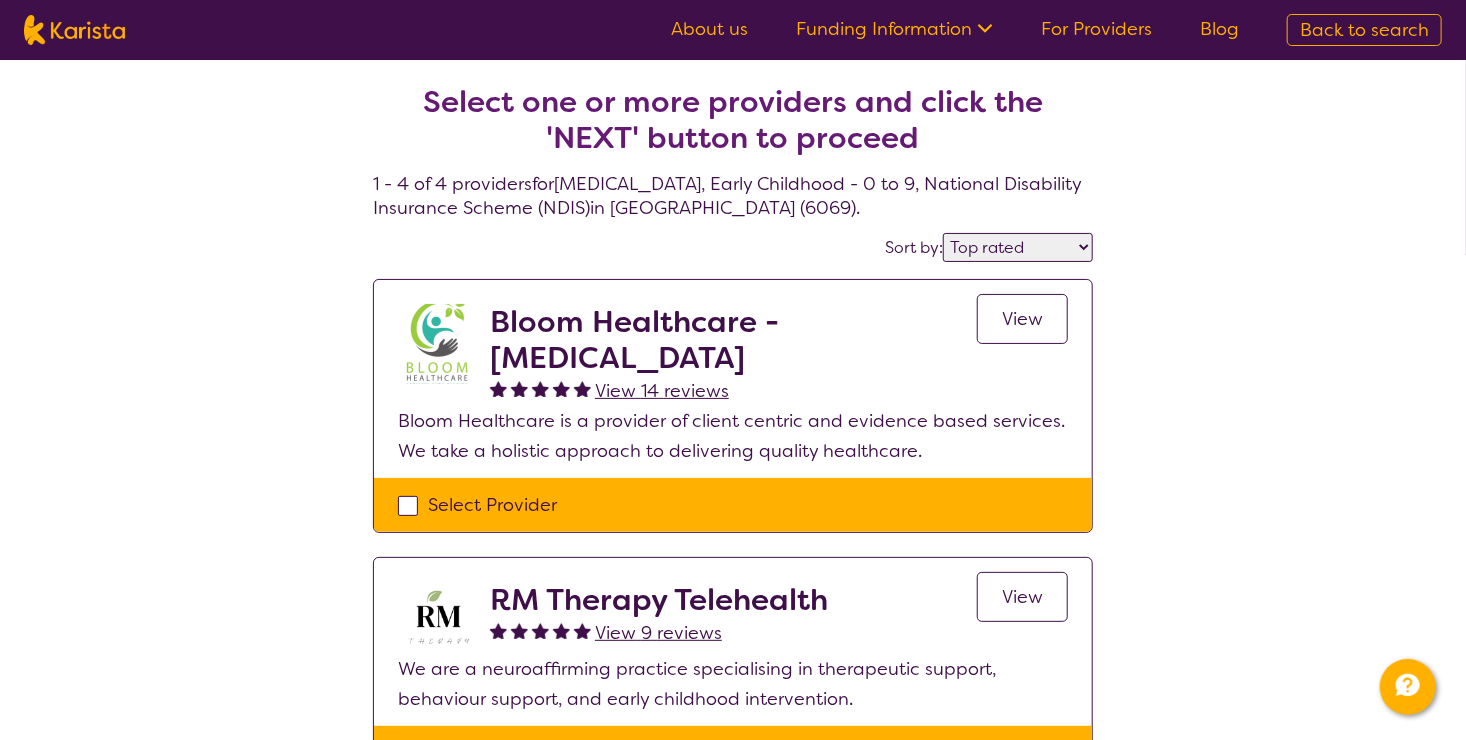 click on "Select Provider" at bounding box center [733, 505] 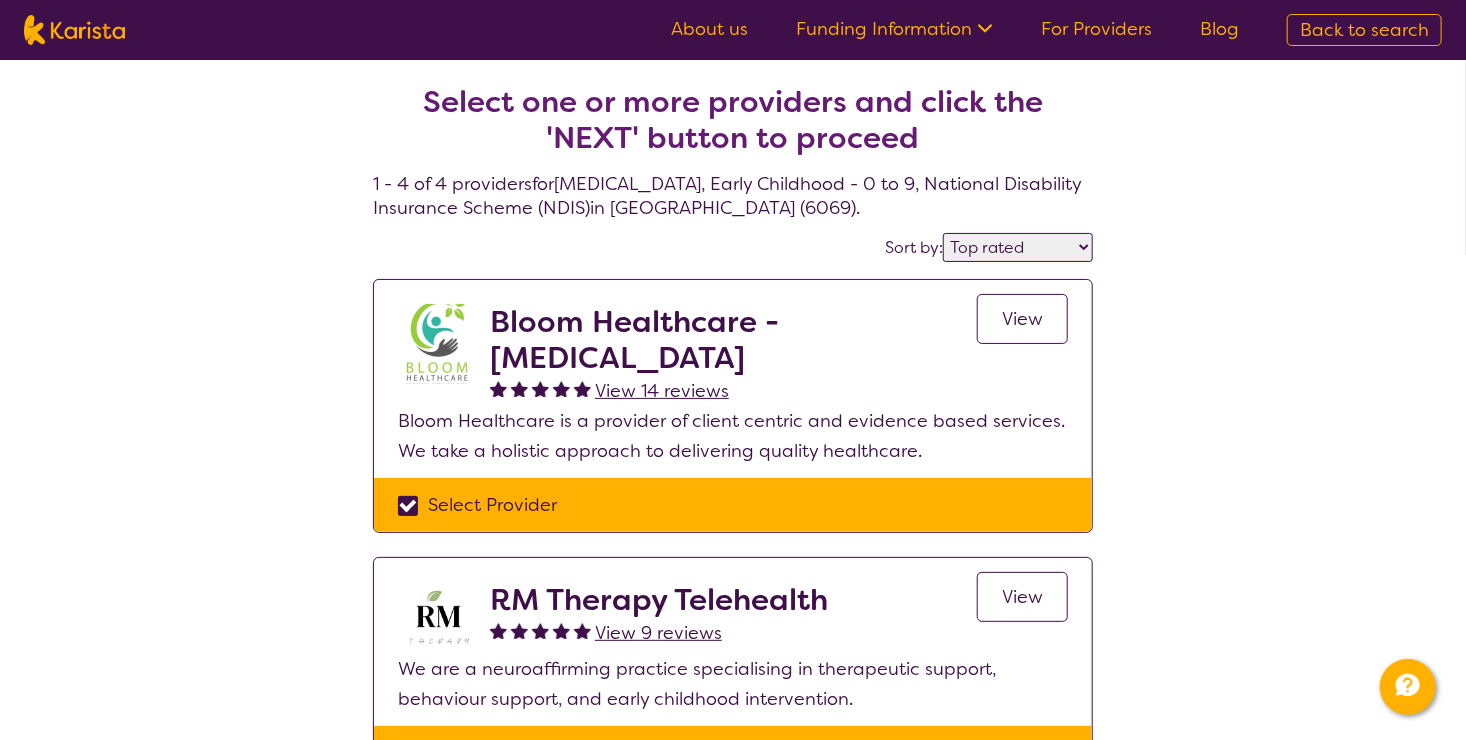 checkbox on "true" 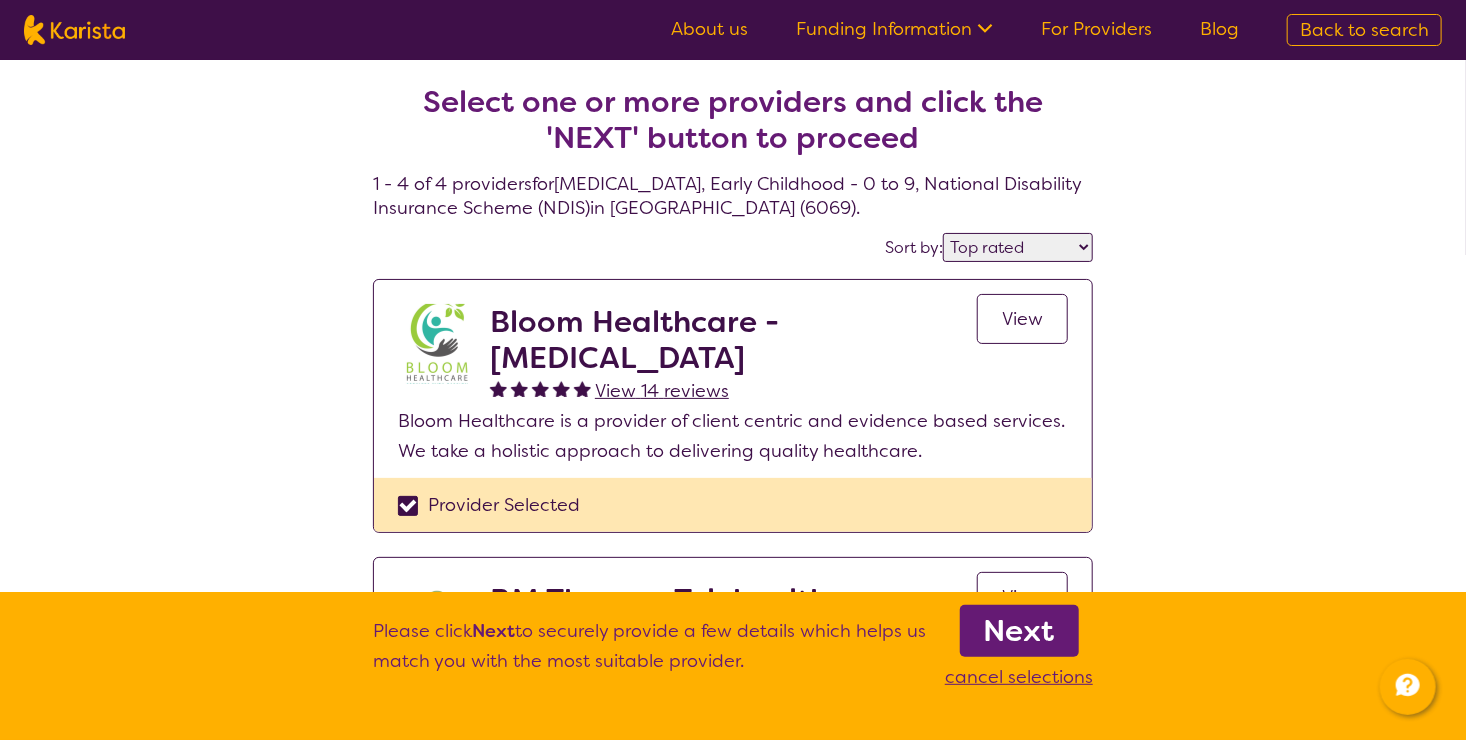 click on "Next" at bounding box center (1019, 631) 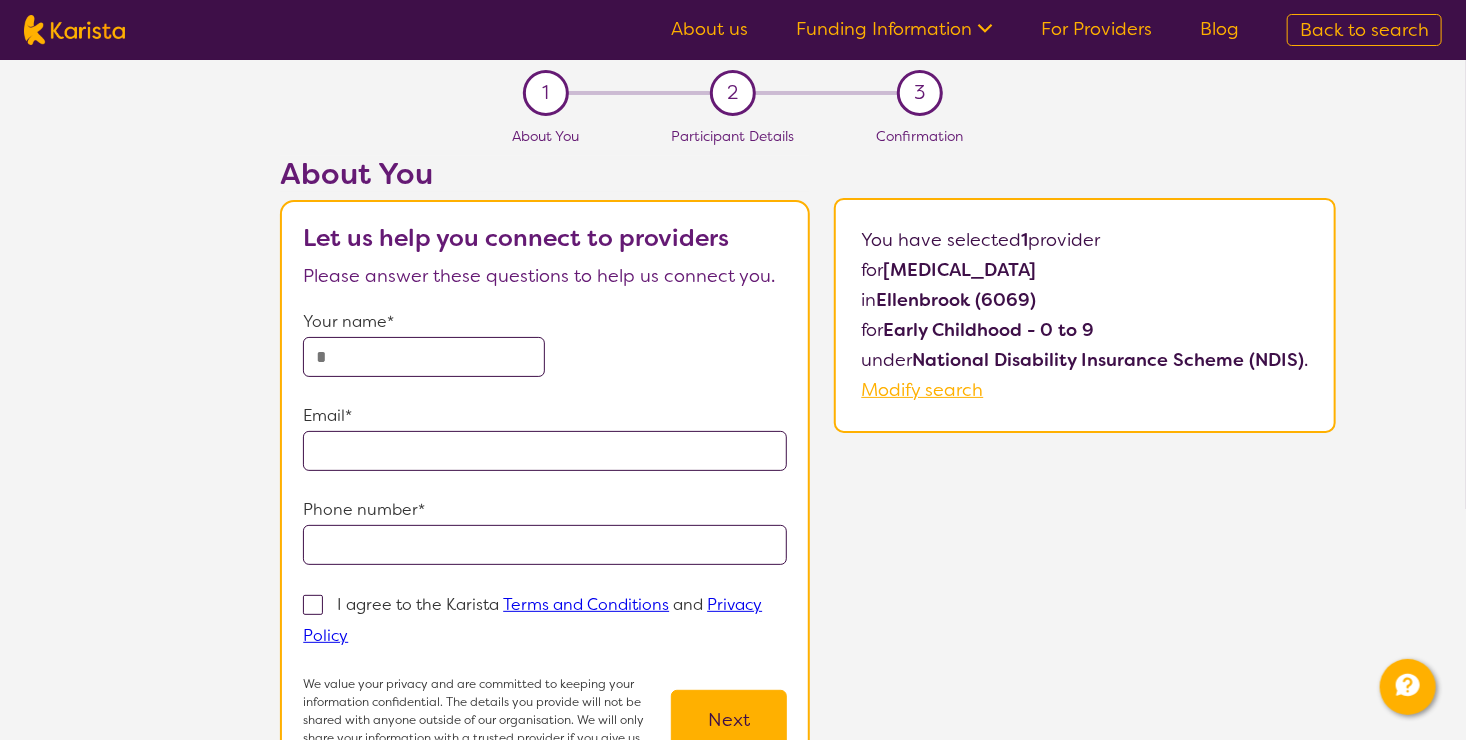 click at bounding box center [424, 357] 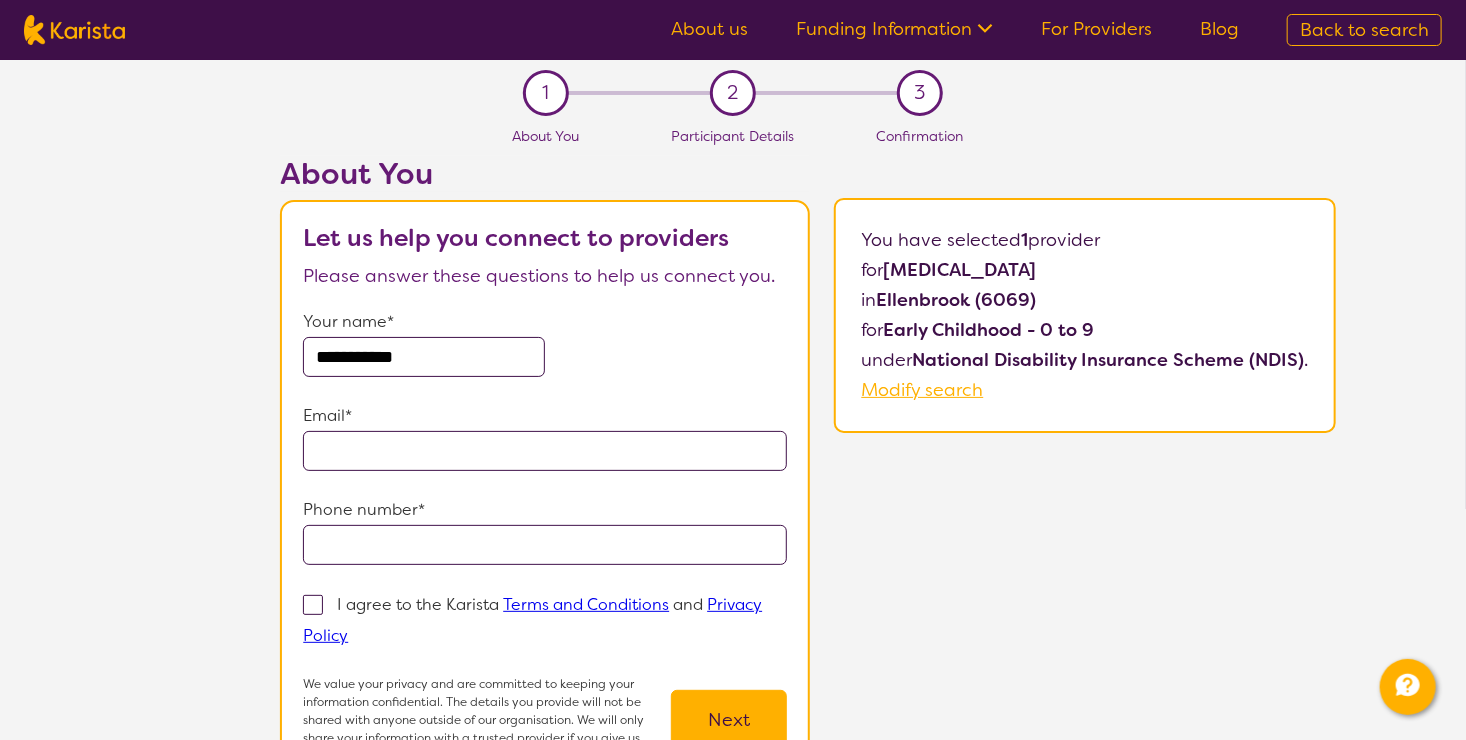 type on "**********" 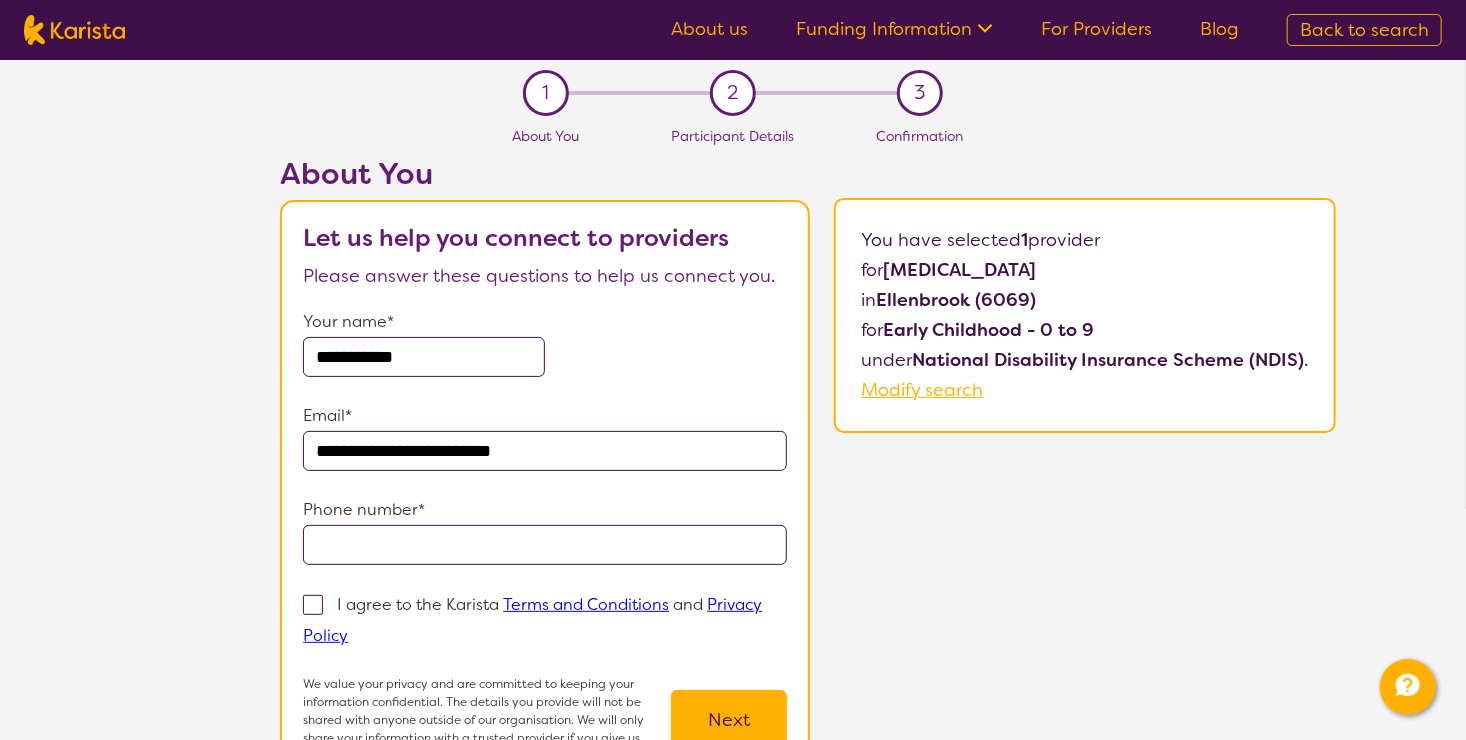 type on "**********" 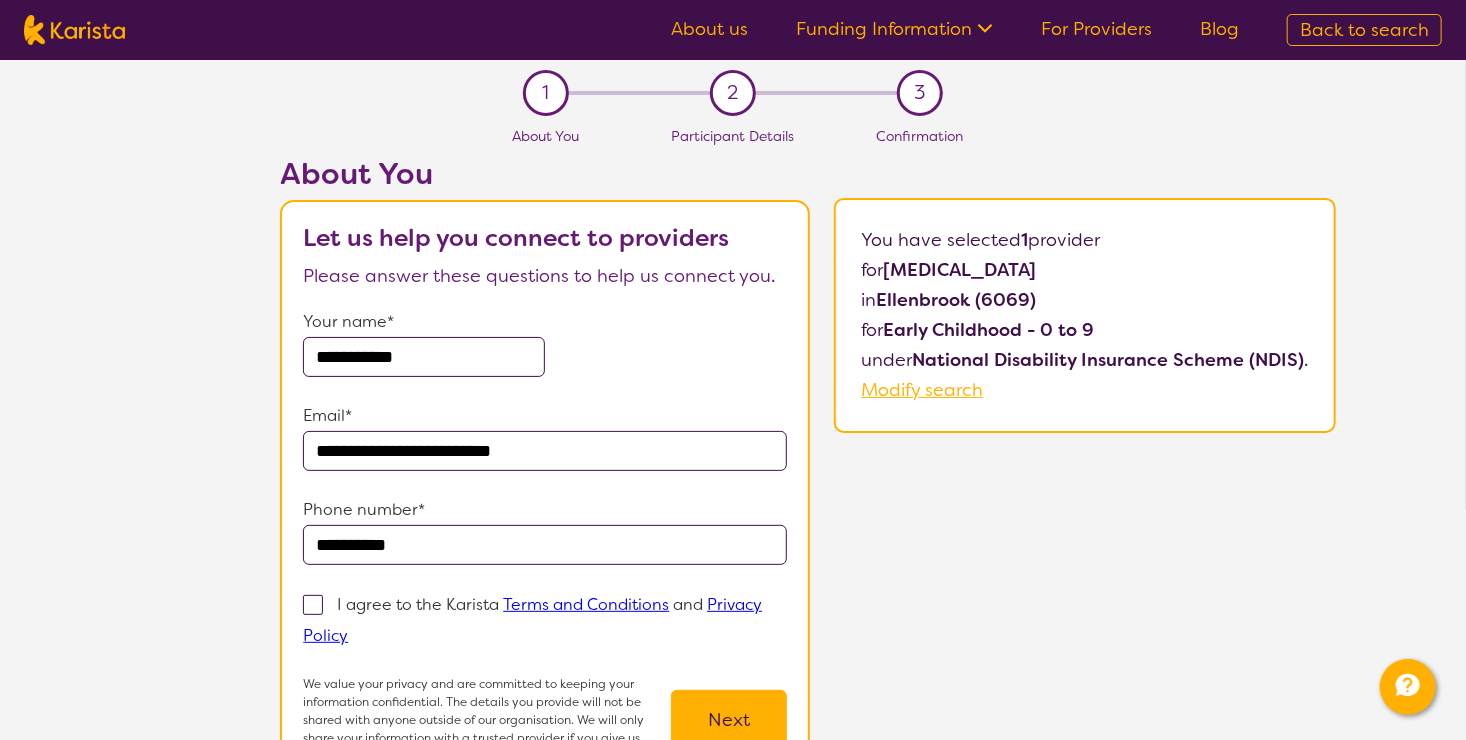 click at bounding box center (313, 605) 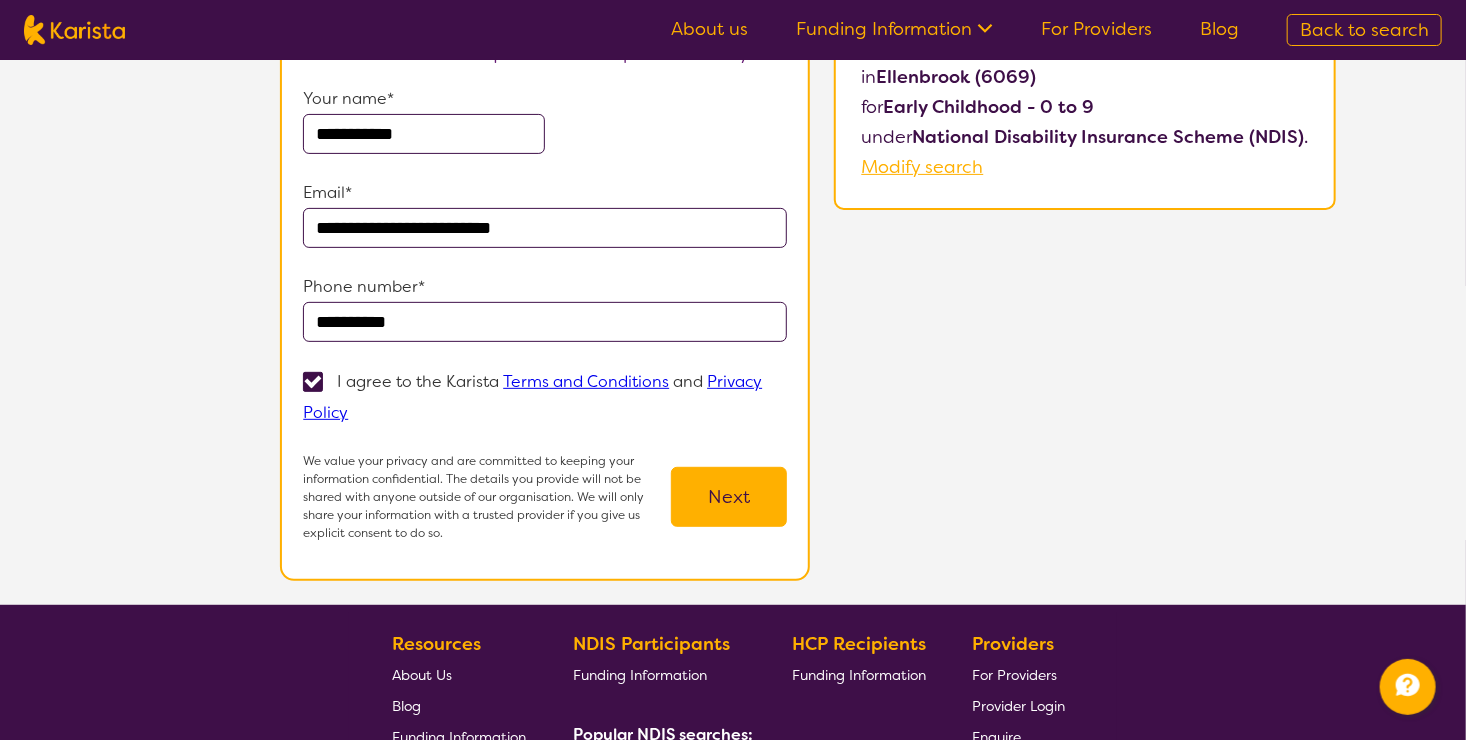 scroll, scrollTop: 234, scrollLeft: 0, axis: vertical 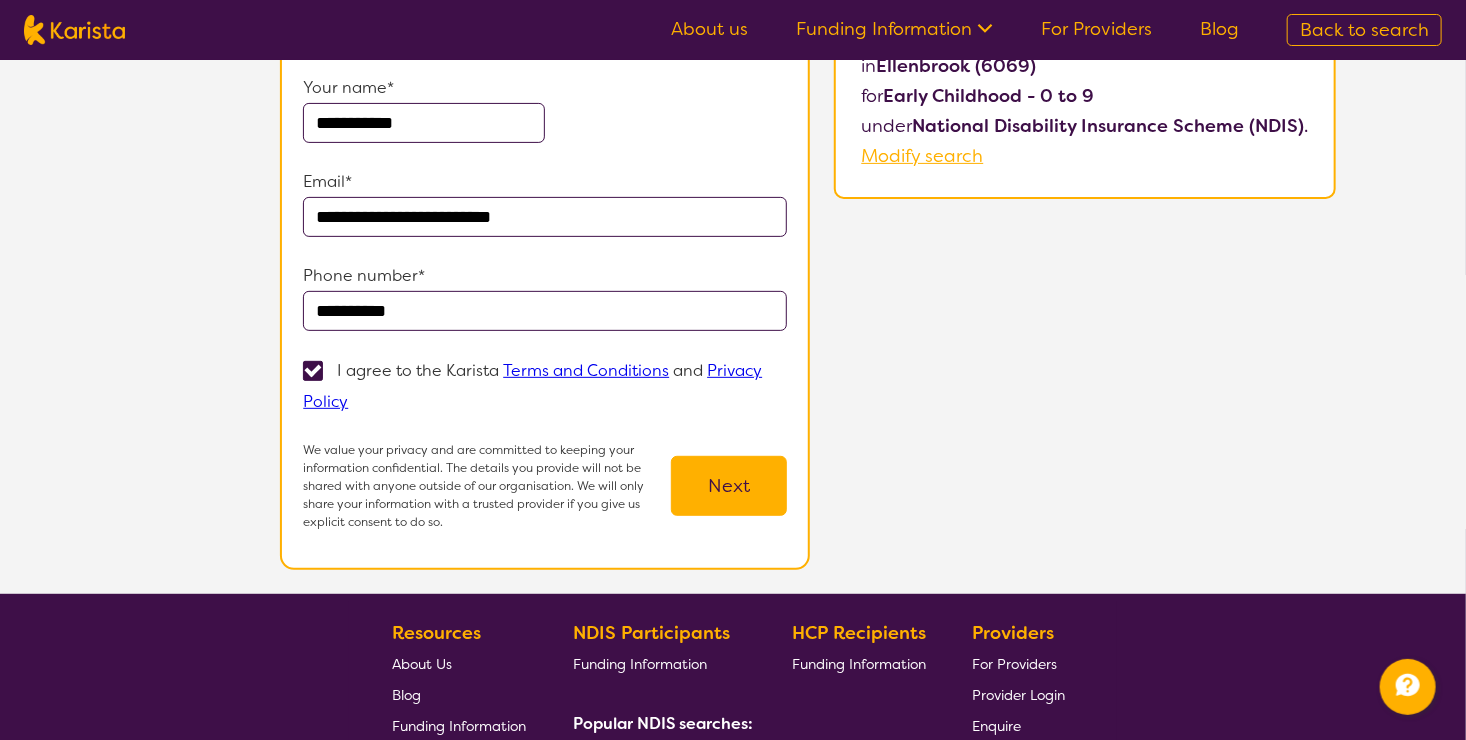 click on "Next" at bounding box center (729, 486) 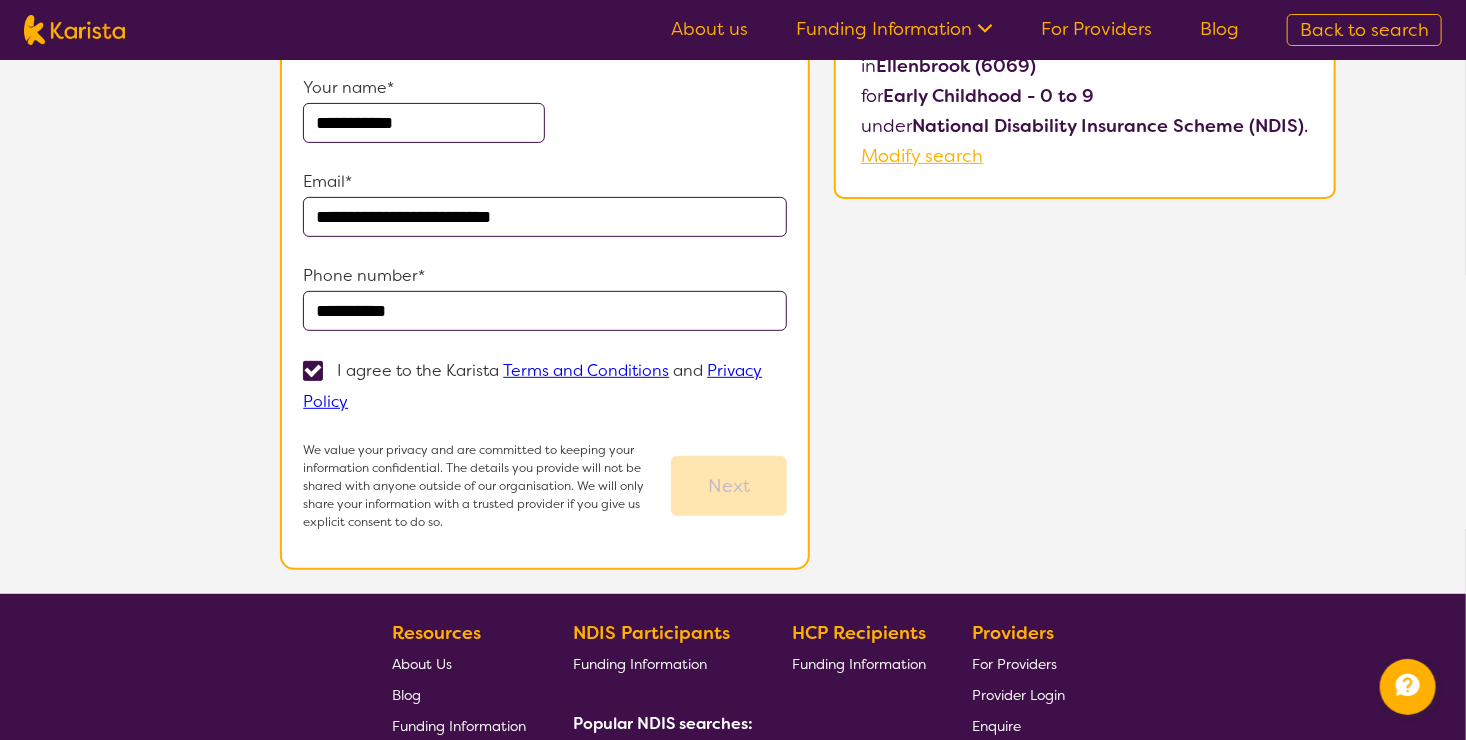 scroll, scrollTop: 0, scrollLeft: 0, axis: both 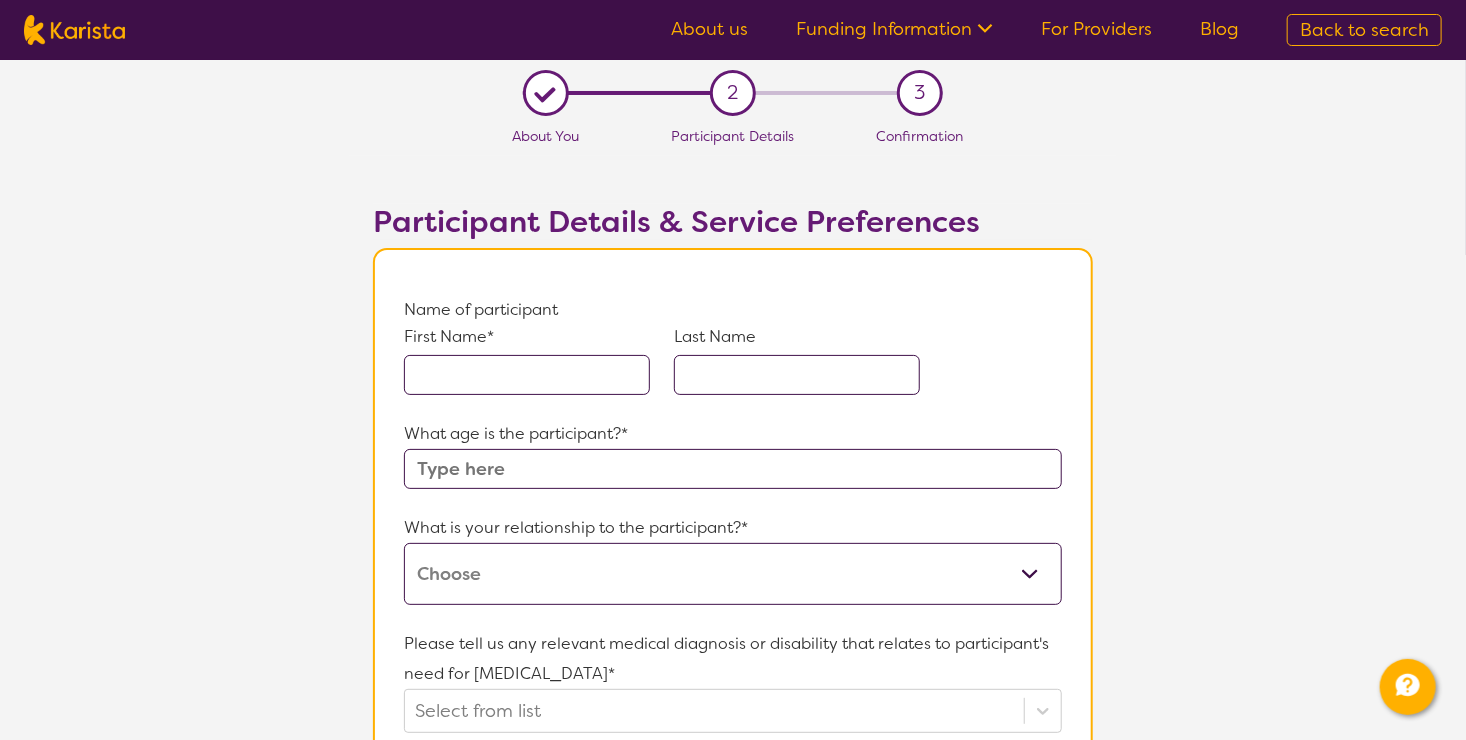 click at bounding box center [527, 375] 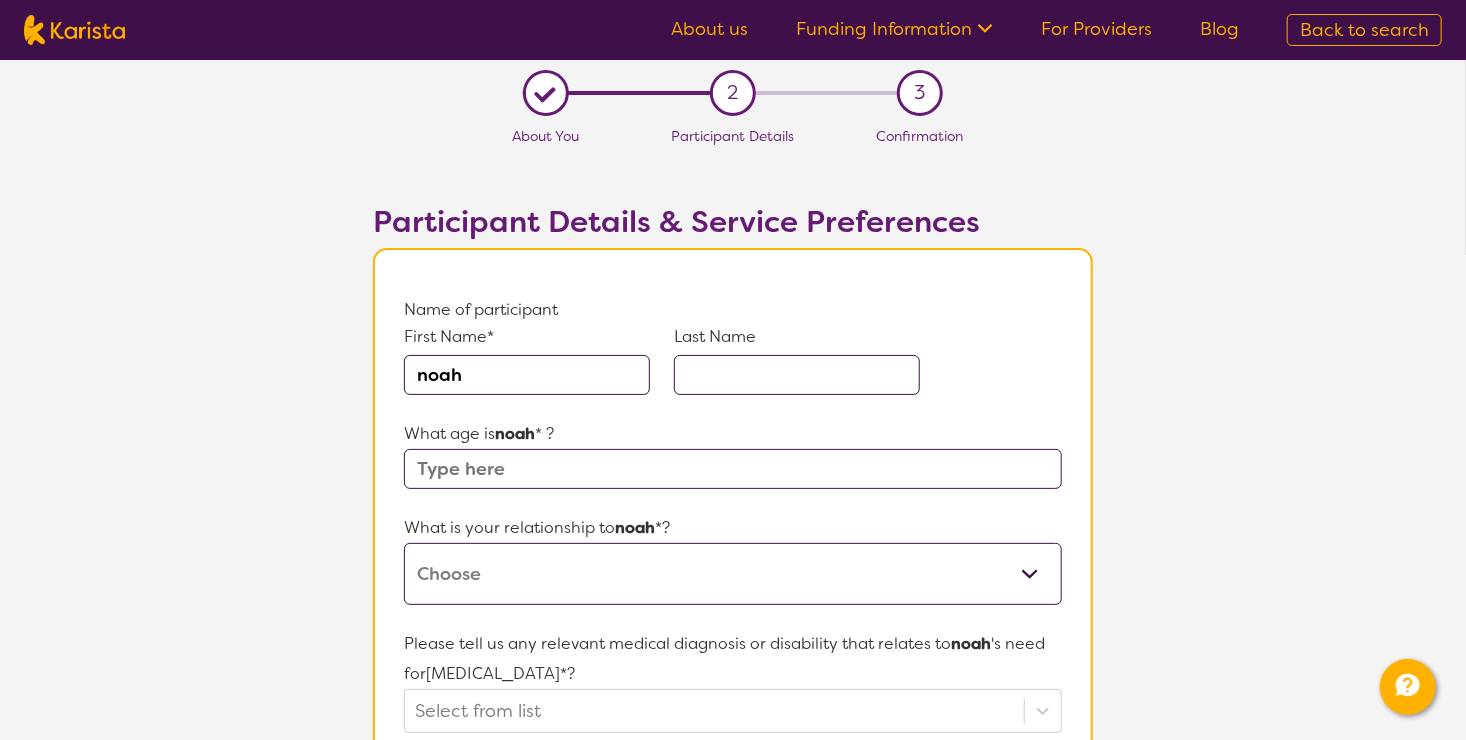 type on "noah" 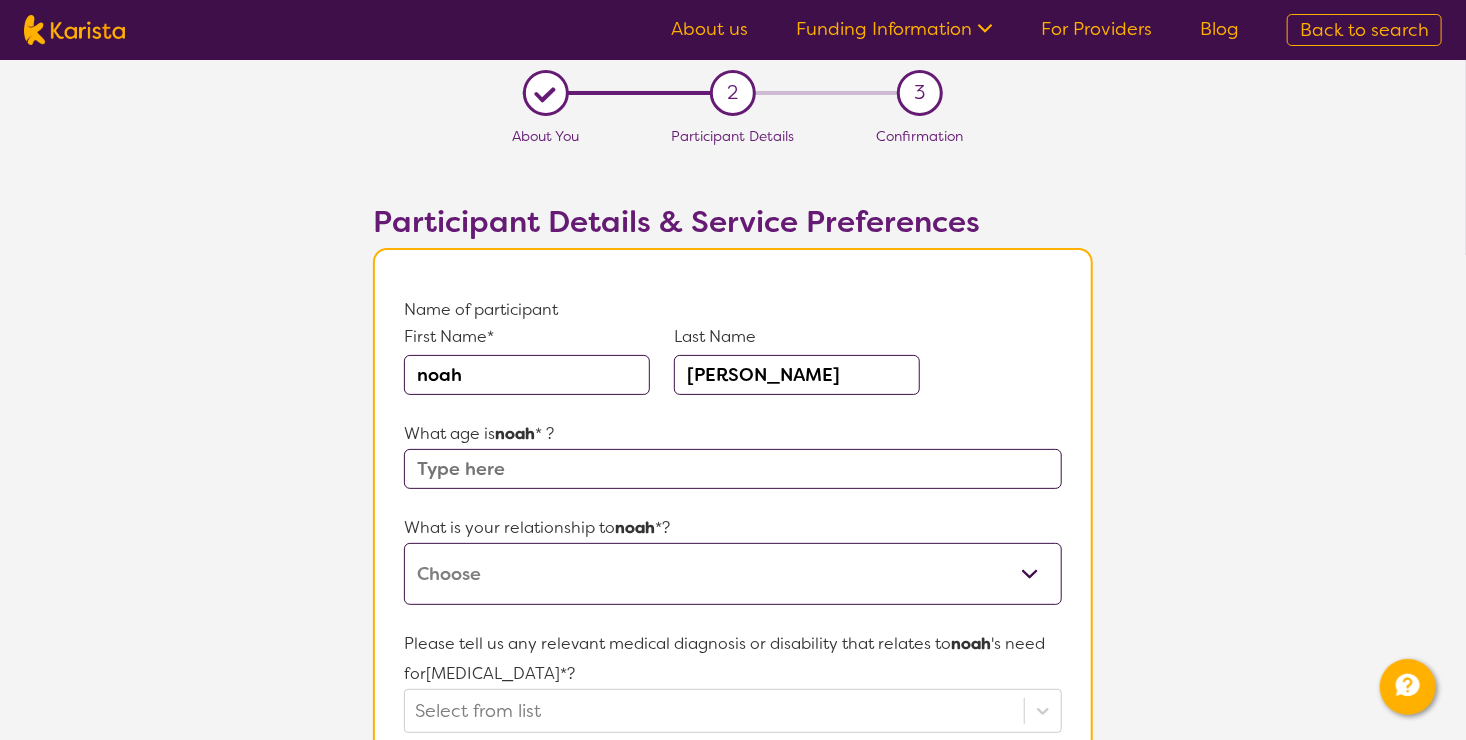 type on "[PERSON_NAME]" 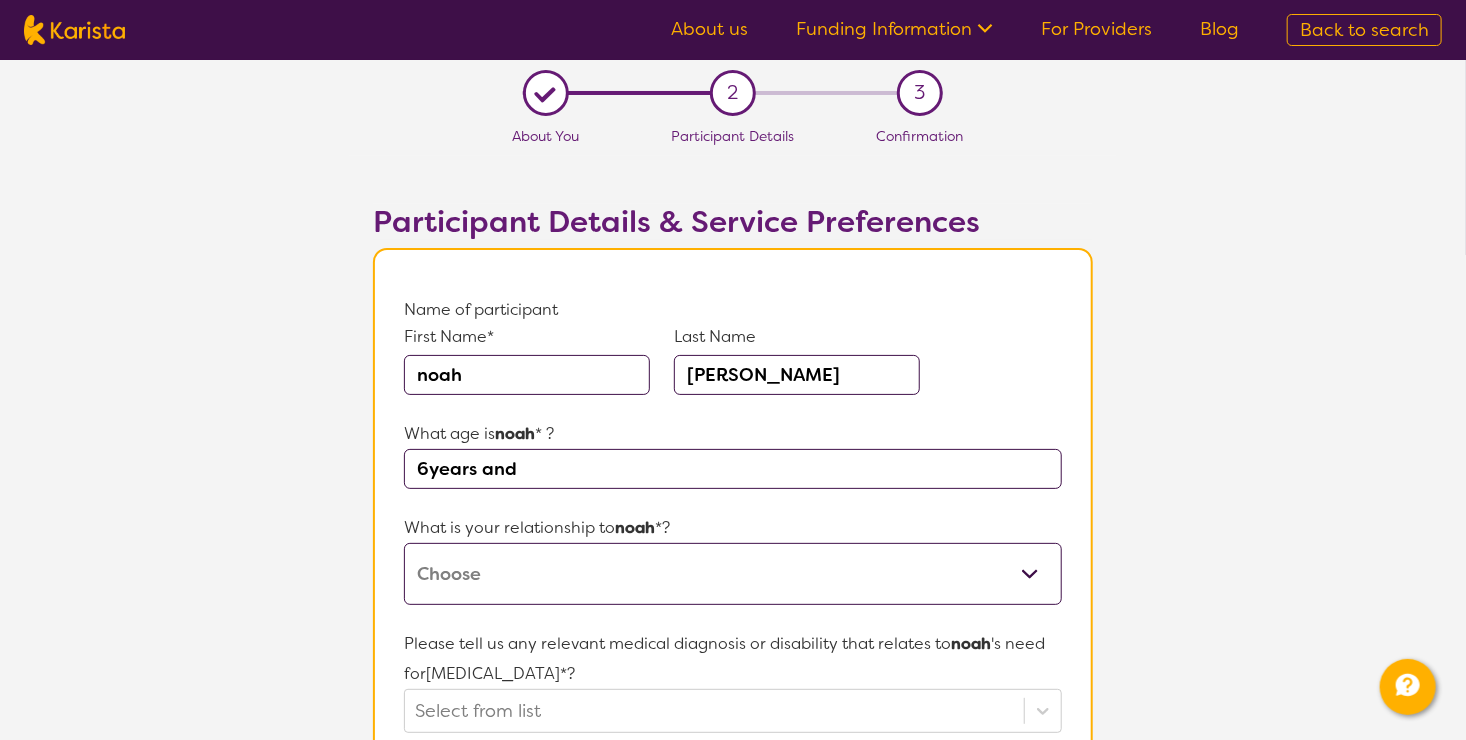 click on "6years and" at bounding box center [733, 469] 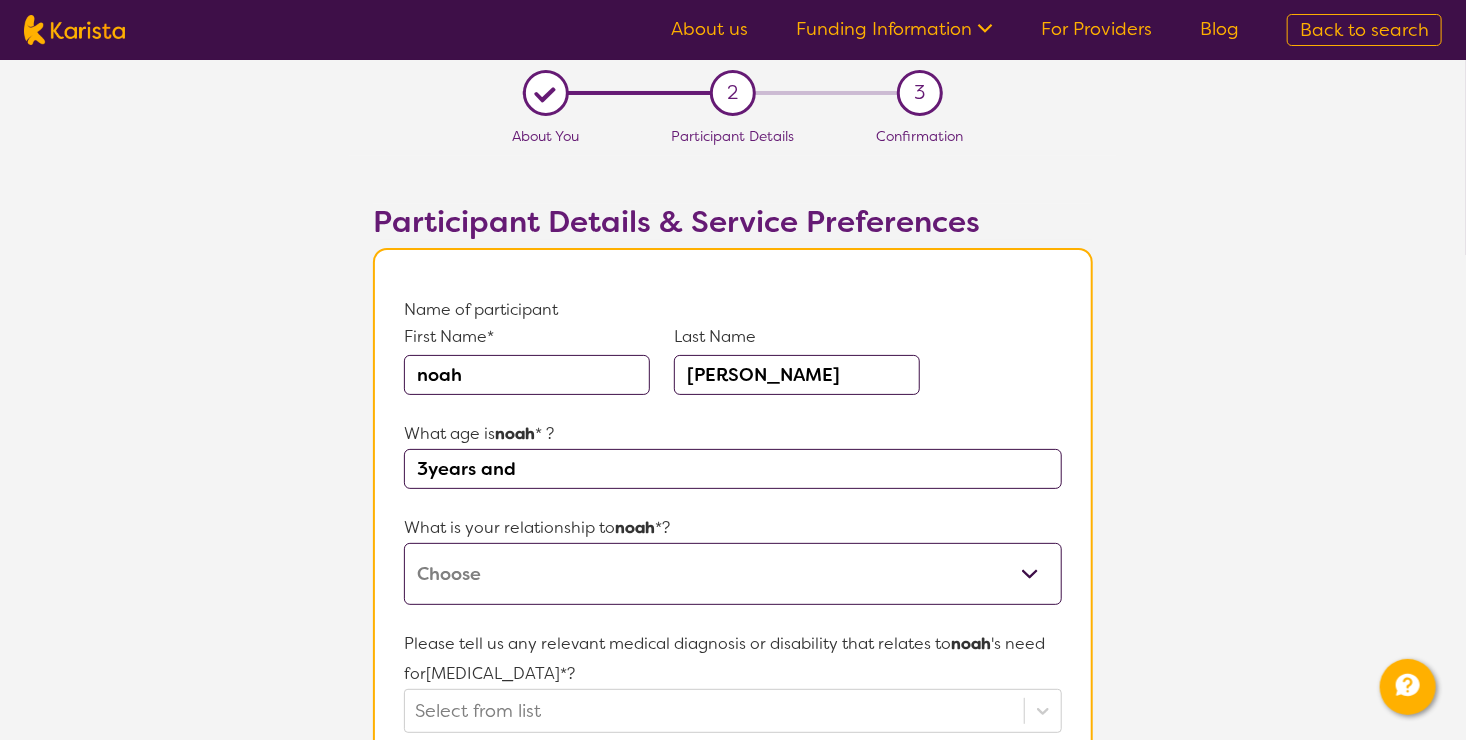 click on "3years and" at bounding box center [733, 469] 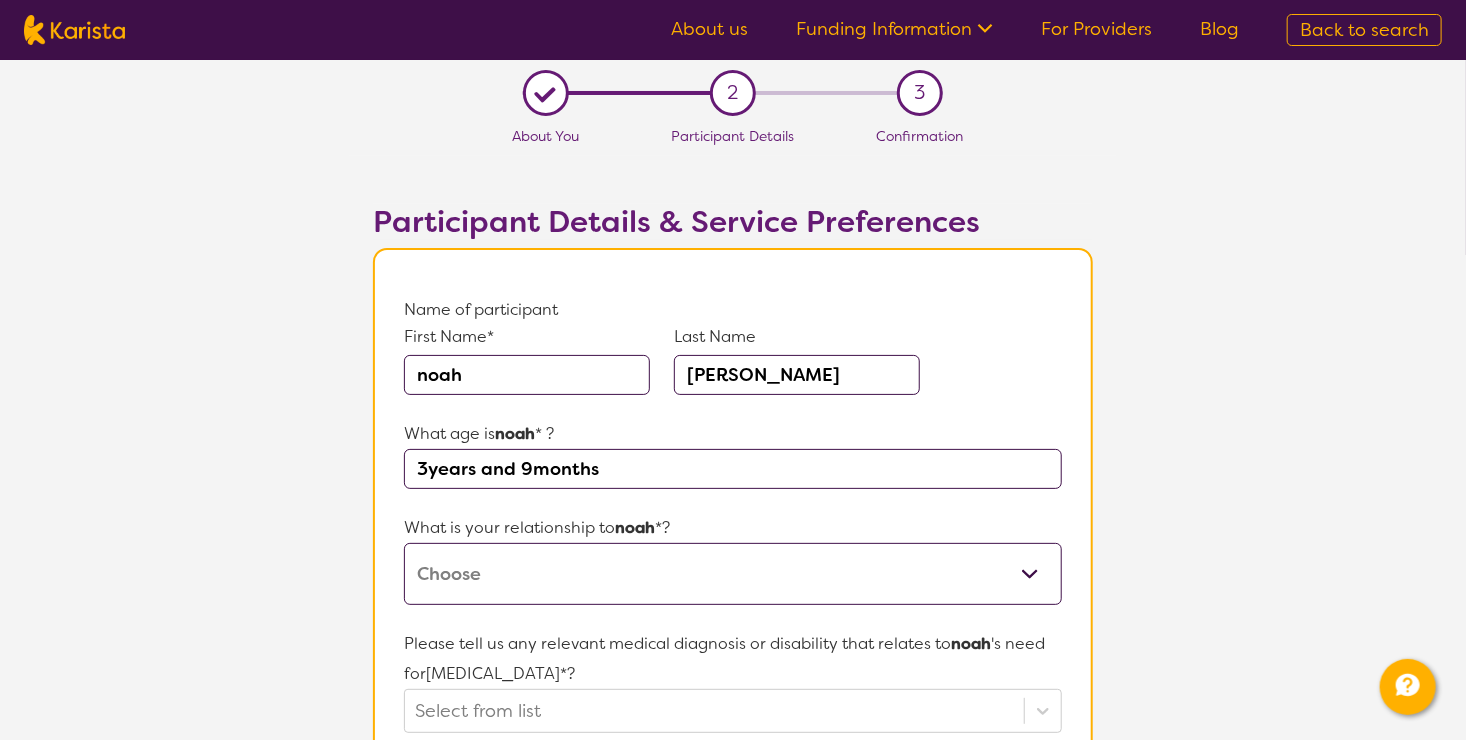 type on "3years and 9months" 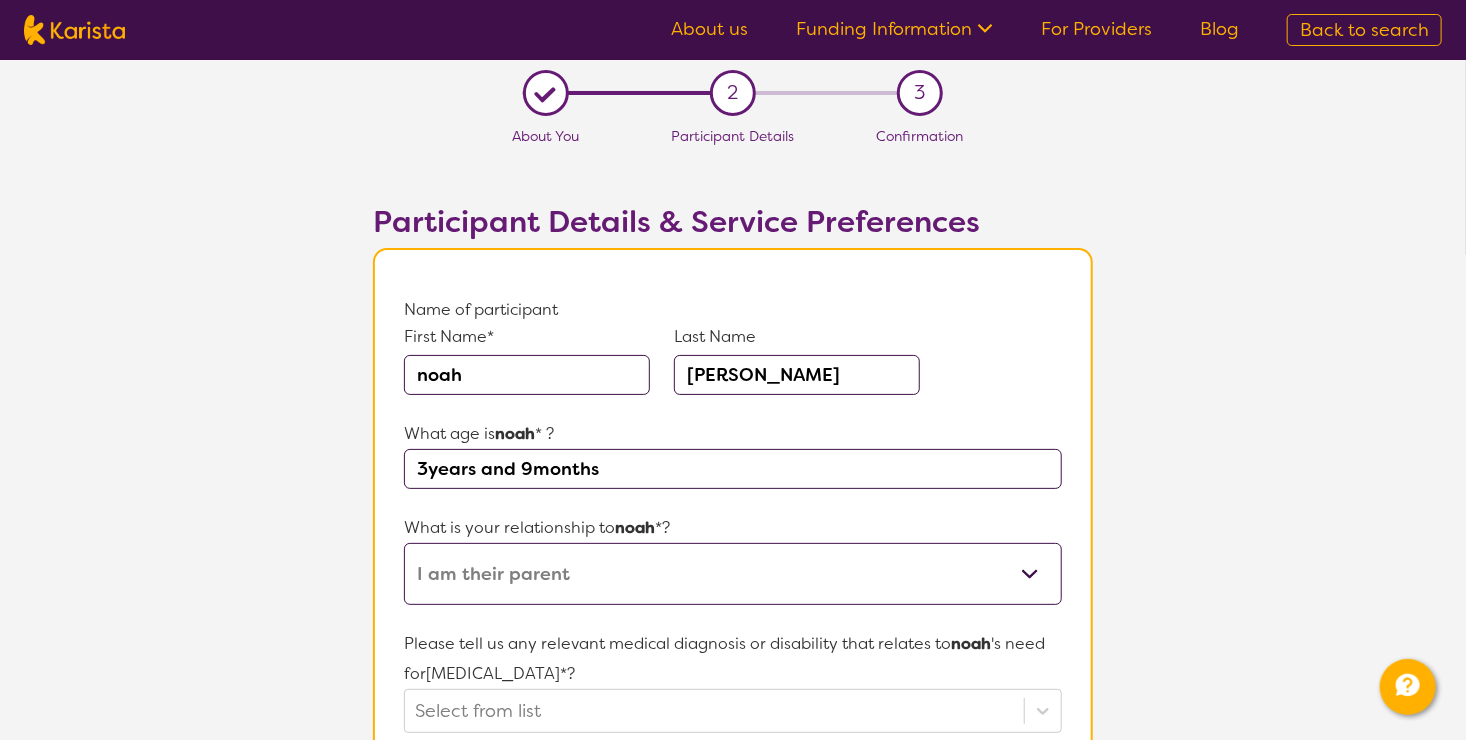 click on "This request is for myself I am their parent I am their child I am their spouse/partner I am their carer I am their Support Coordinator I am their Local Area Coordinator I am their Child Safety Officer I am their Aged Care Case Worker Other" at bounding box center [733, 574] 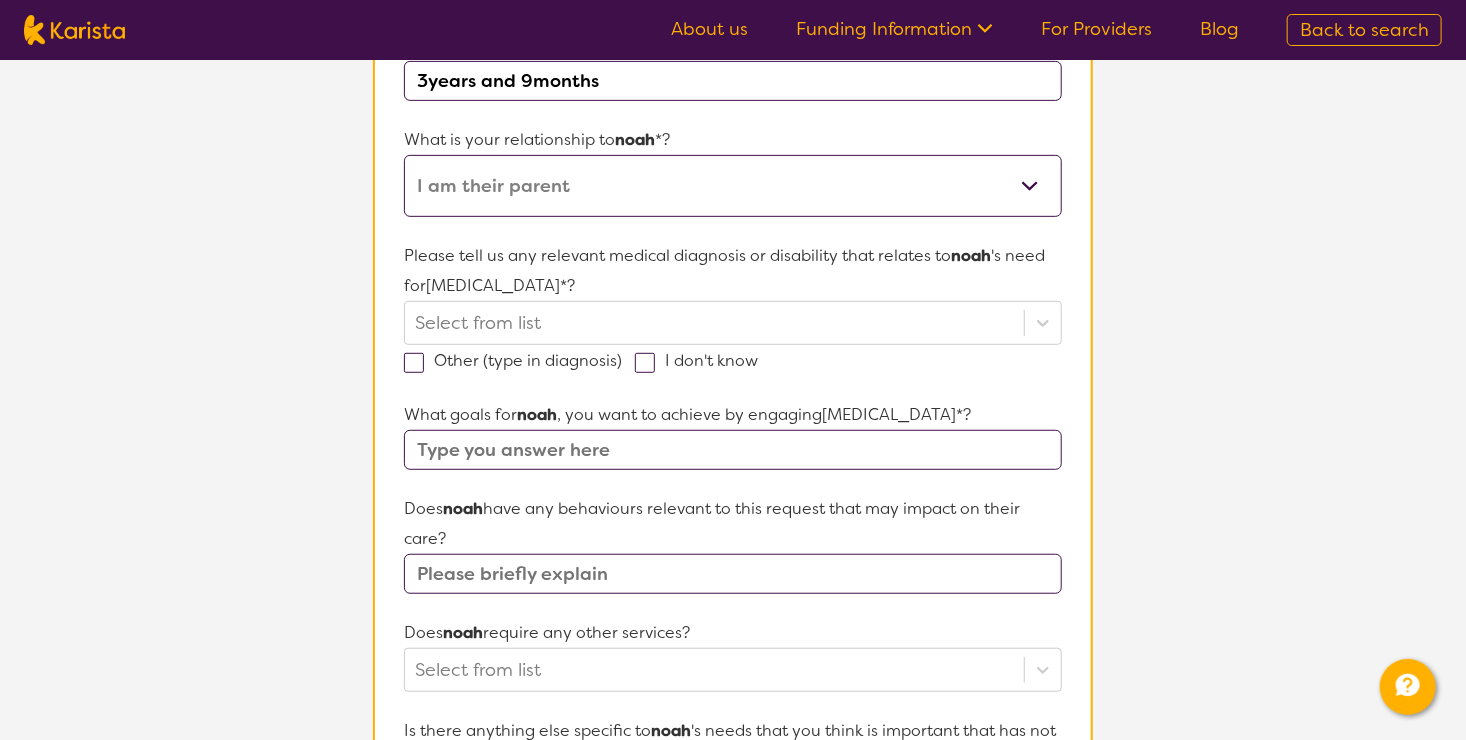 scroll, scrollTop: 385, scrollLeft: 0, axis: vertical 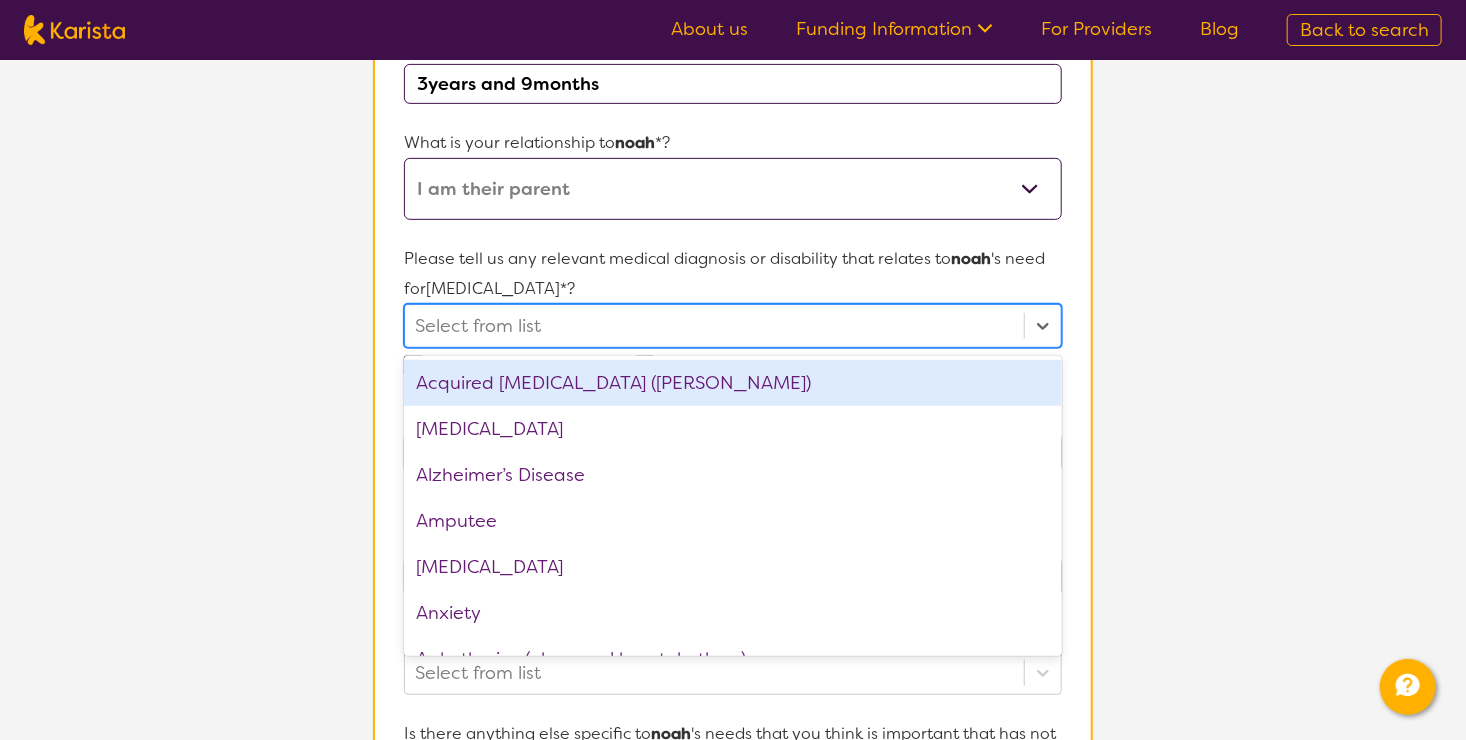 click at bounding box center (714, 326) 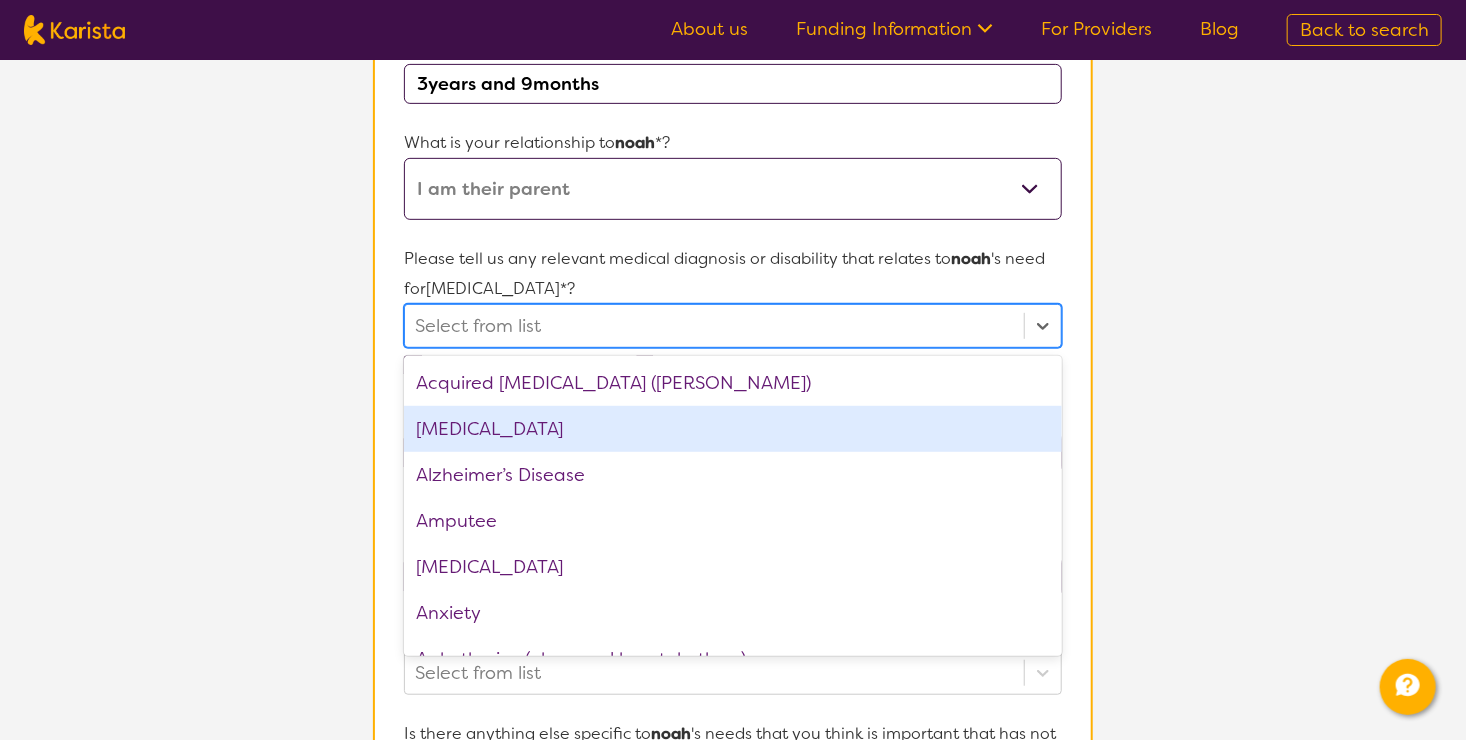 click on "[MEDICAL_DATA]" at bounding box center (733, 429) 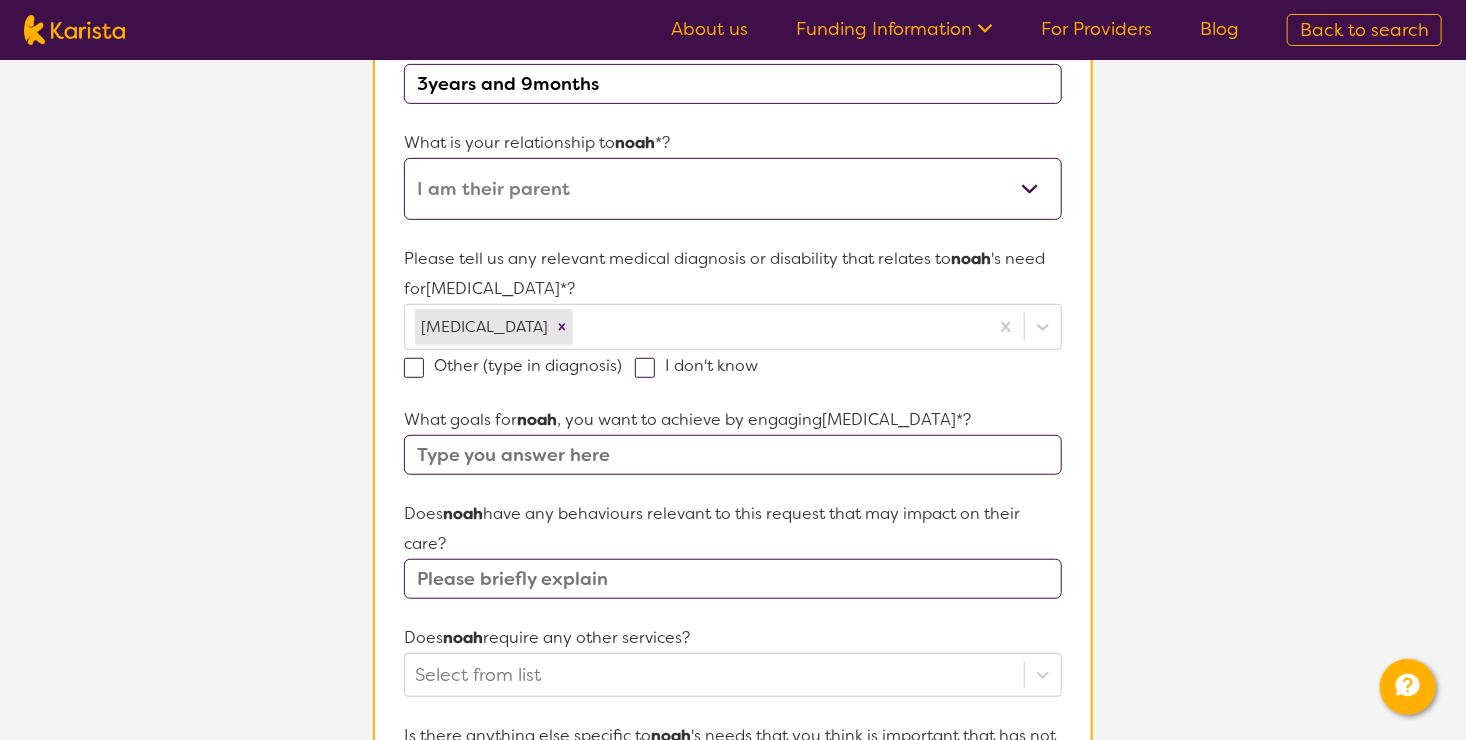 click on "L About You 2 Participant Details 3 Confirmation Participant Details & Service Preferences Name of participant First Name* [PERSON_NAME] Last Name [PERSON_NAME] What age is  [PERSON_NAME] * ? 3years and 9months What is your relationship to  [PERSON_NAME] *? This request is for myself I am their parent I am their child I am their spouse/partner I am their carer I am their Support Coordinator I am their Local Area Coordinator I am their Child Safety Officer I am their Aged Care Case Worker Other Please tell us any relevant medical diagnosis or disability that relates to  [PERSON_NAME] 's need for  [MEDICAL_DATA] *? [MEDICAL_DATA] Other (type in diagnosis) I don't know What goals for  [PERSON_NAME] , you want to achieve by engaging  [MEDICAL_DATA] *? Does  [PERSON_NAME]  have any behaviours relevant to this request that may impact on their care? Does  [PERSON_NAME]  require any other services? Select from list Is there anything else specific to  [PERSON_NAME] 's needs that you think is important that has not been covered in these questions? How is  [PERSON_NAME] 's NDIS plan managed?* I'm not sure" at bounding box center (733, 557) 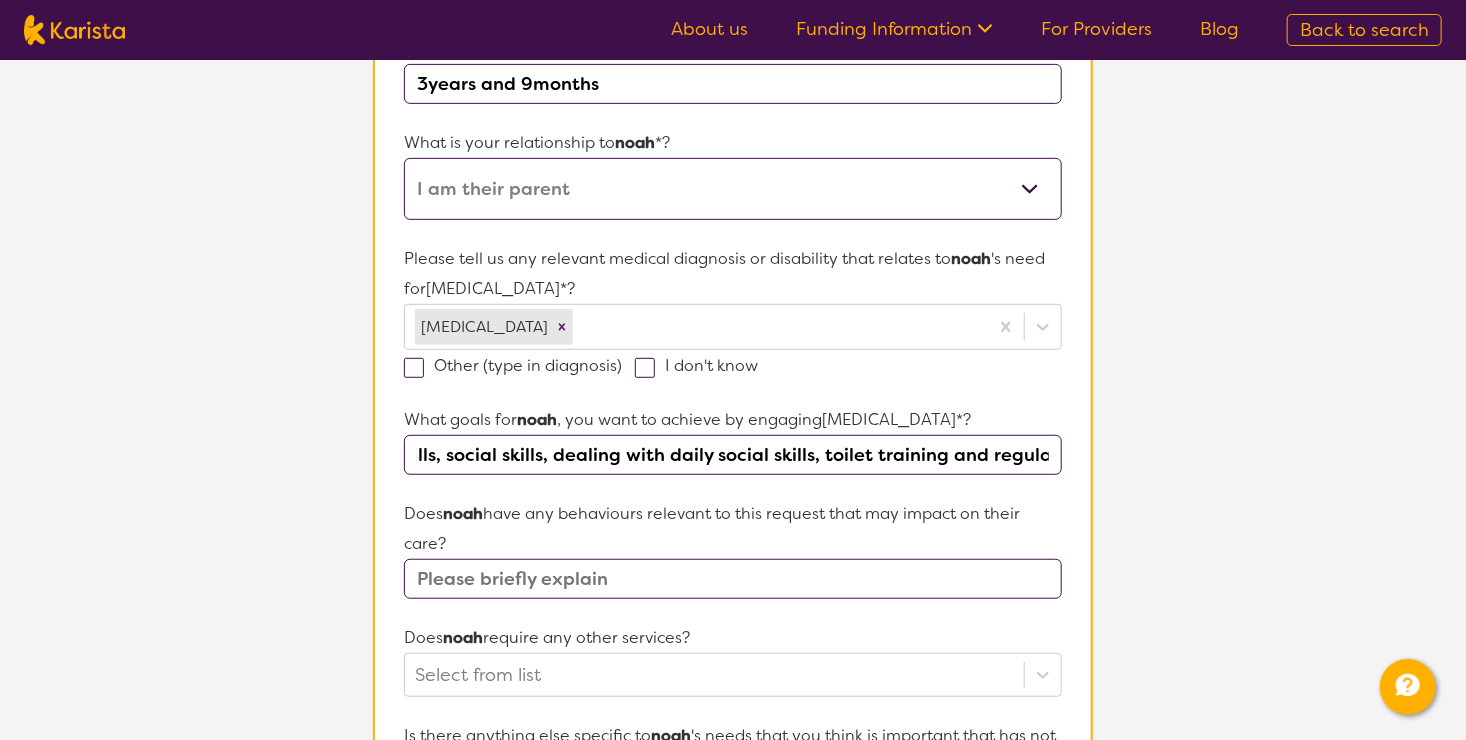 scroll, scrollTop: 0, scrollLeft: 407, axis: horizontal 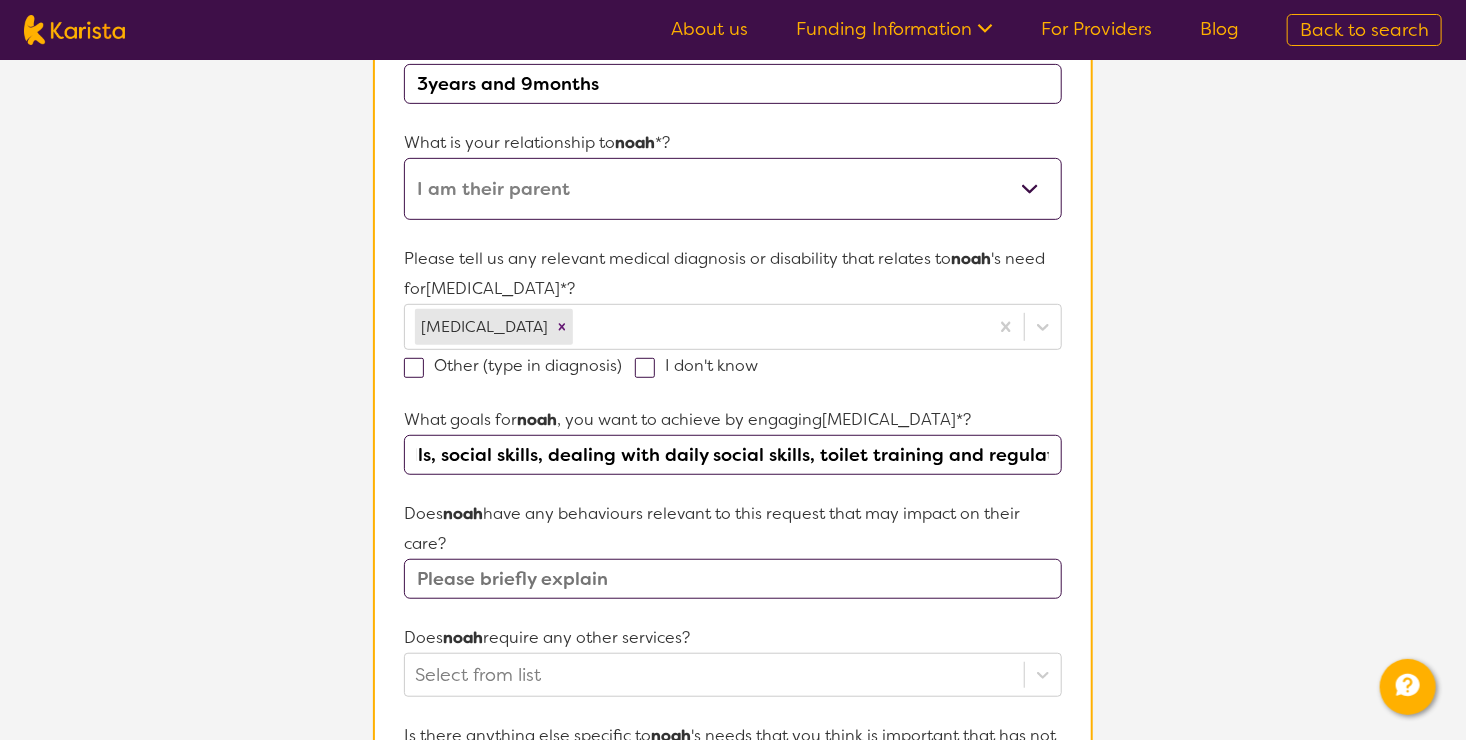type on "my goal for [PERSON_NAME] is fine motor skills, social skills, dealing with daily social skills, toilet training and regulate his motions." 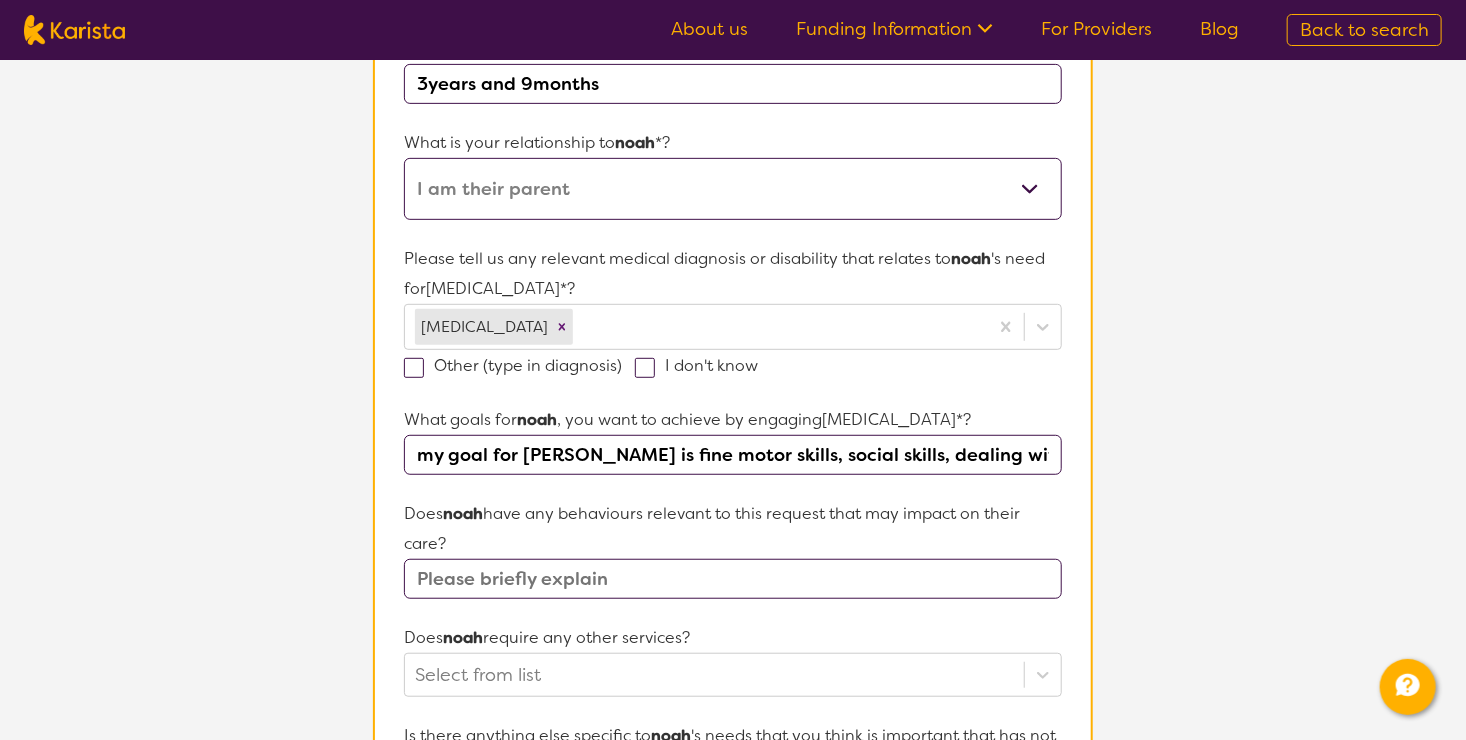 click at bounding box center (733, 579) 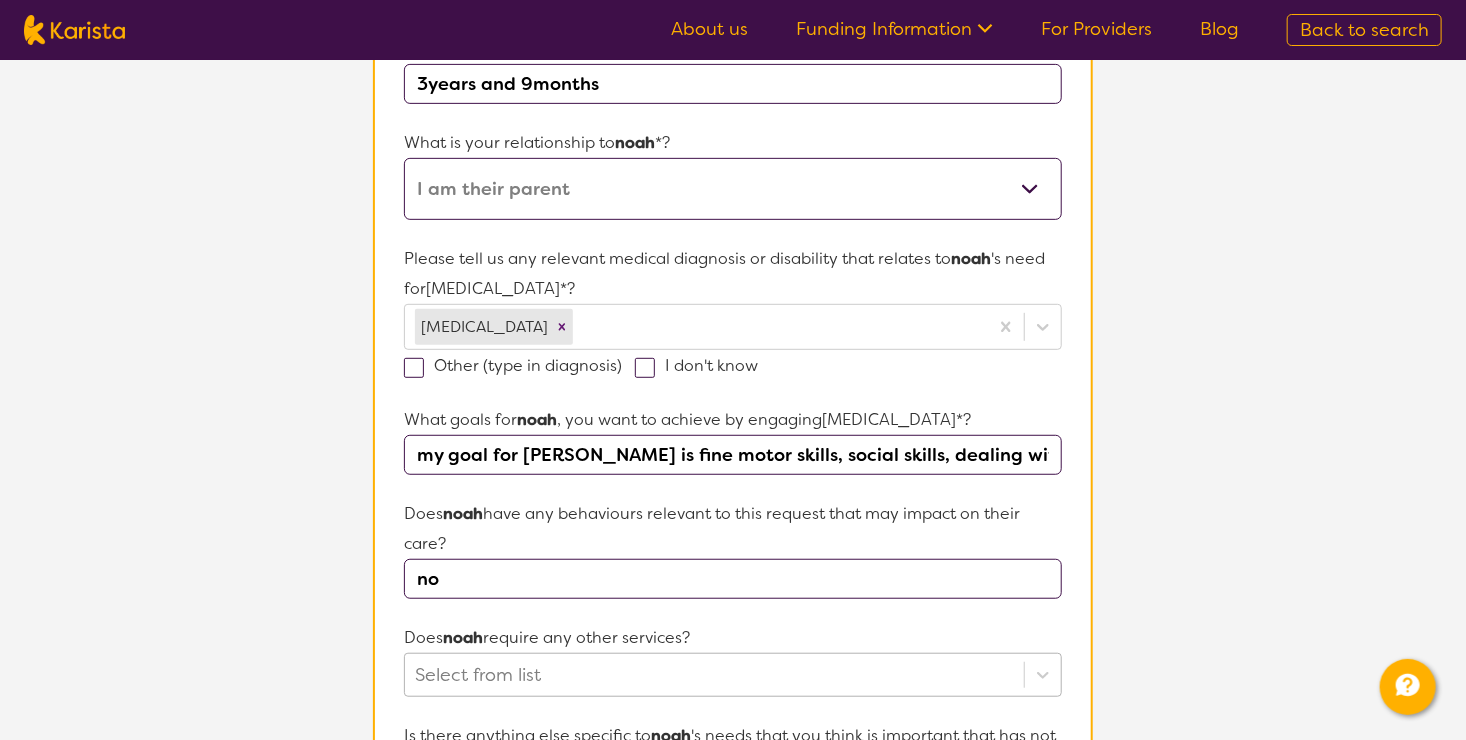 type on "no" 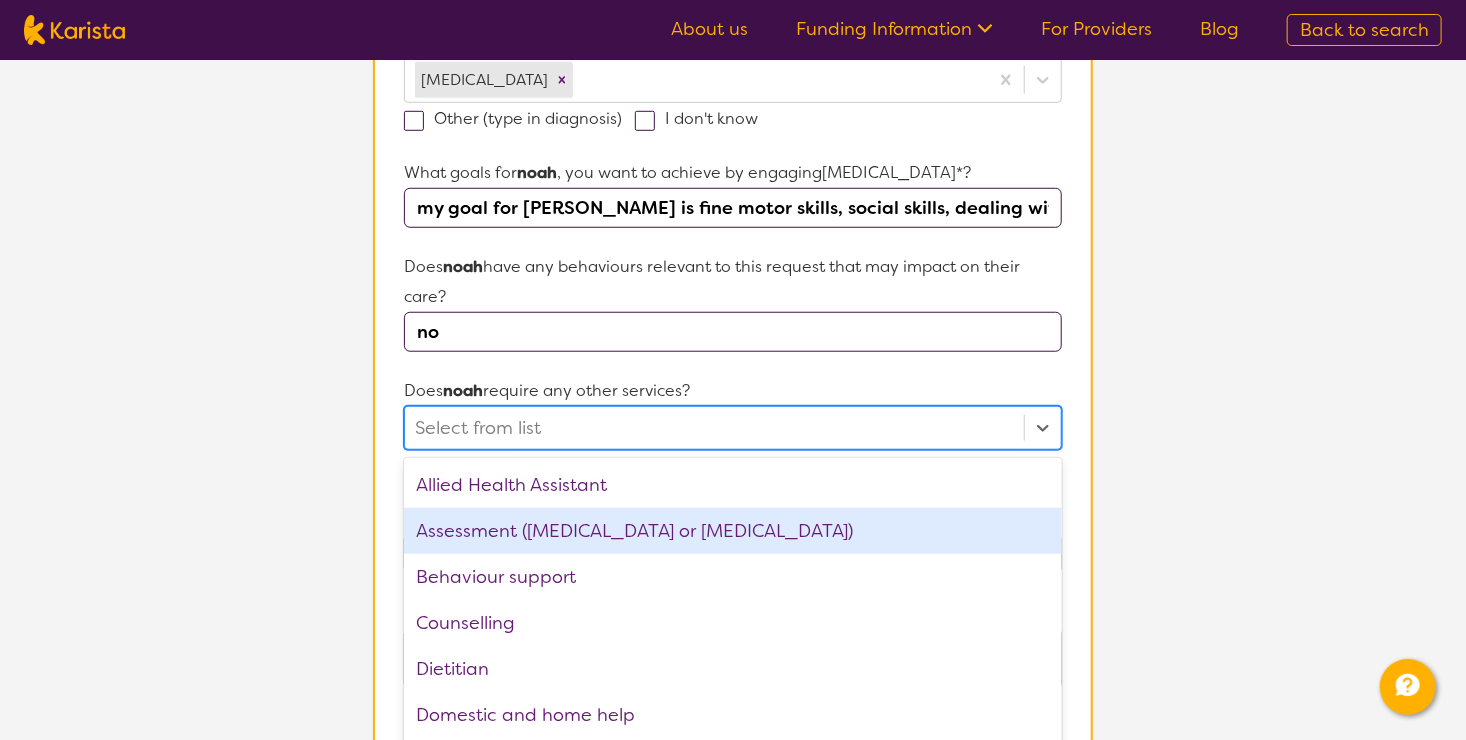 click on "option Assessment ([MEDICAL_DATA] or [MEDICAL_DATA]) focused, 2 of 22. 22 results available. Use Up and Down to choose options, press Enter to select the currently focused option, press Escape to exit the menu, press Tab to select the option and exit the menu. Select from list Allied Health Assistant Assessment ([MEDICAL_DATA] or [MEDICAL_DATA]) Behaviour support Counselling Dietitian Domestic and home help Employment Support Exercise physiology Home Care Package Provider Key Worker NDIS Plan management NDIS Support Coordination Nursing services Personal care Physiotherapy [MEDICAL_DATA] Psychology Psychosocial Recovery Coach Respite [MEDICAL_DATA] Supported accommodation Support worker" at bounding box center (733, 428) 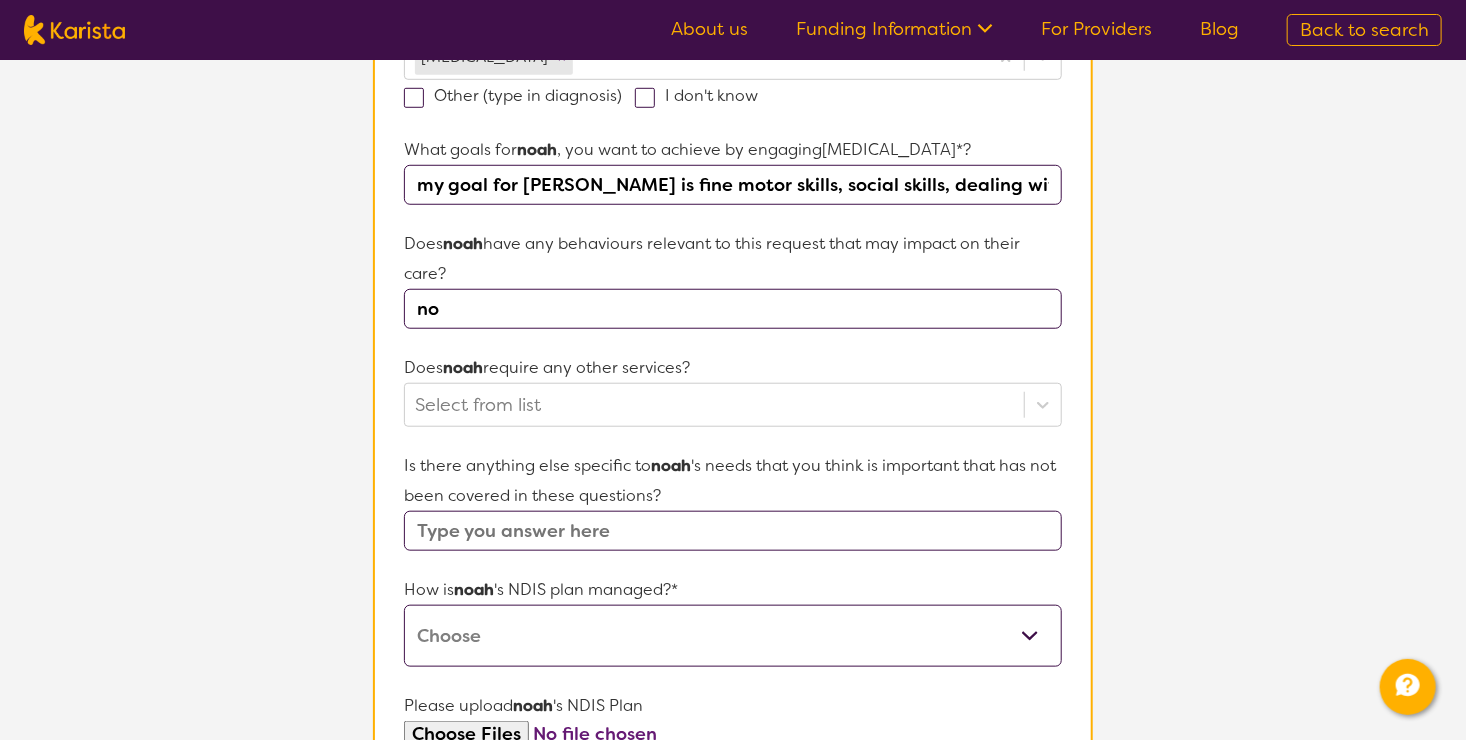 click on "L About You 2 Participant Details 3 Confirmation Participant Details & Service Preferences Name of participant First Name* [PERSON_NAME] Last Name [PERSON_NAME] What age is  [PERSON_NAME] * ? 3years and 9months What is your relationship to  [PERSON_NAME] *? This request is for myself I am their parent I am their child I am their spouse/partner I am their carer I am their Support Coordinator I am their Local Area Coordinator I am their Child Safety Officer I am their Aged Care Case Worker Other Please tell us any relevant medical diagnosis or disability that relates to  [PERSON_NAME] 's need for  [MEDICAL_DATA] *? [MEDICAL_DATA] Other (type in diagnosis) I don't know What goals for  [PERSON_NAME] , you want to achieve by engaging  [MEDICAL_DATA] *? my goal for [PERSON_NAME] is fine motor skills, social skills, dealing with daily social skills, toilet training and regulate his motions. Does  [PERSON_NAME]  have any behaviours relevant to this request that may impact on their care? no Does  noah  require any other services? Select from list Is there anything else specific to" at bounding box center (733, 287) 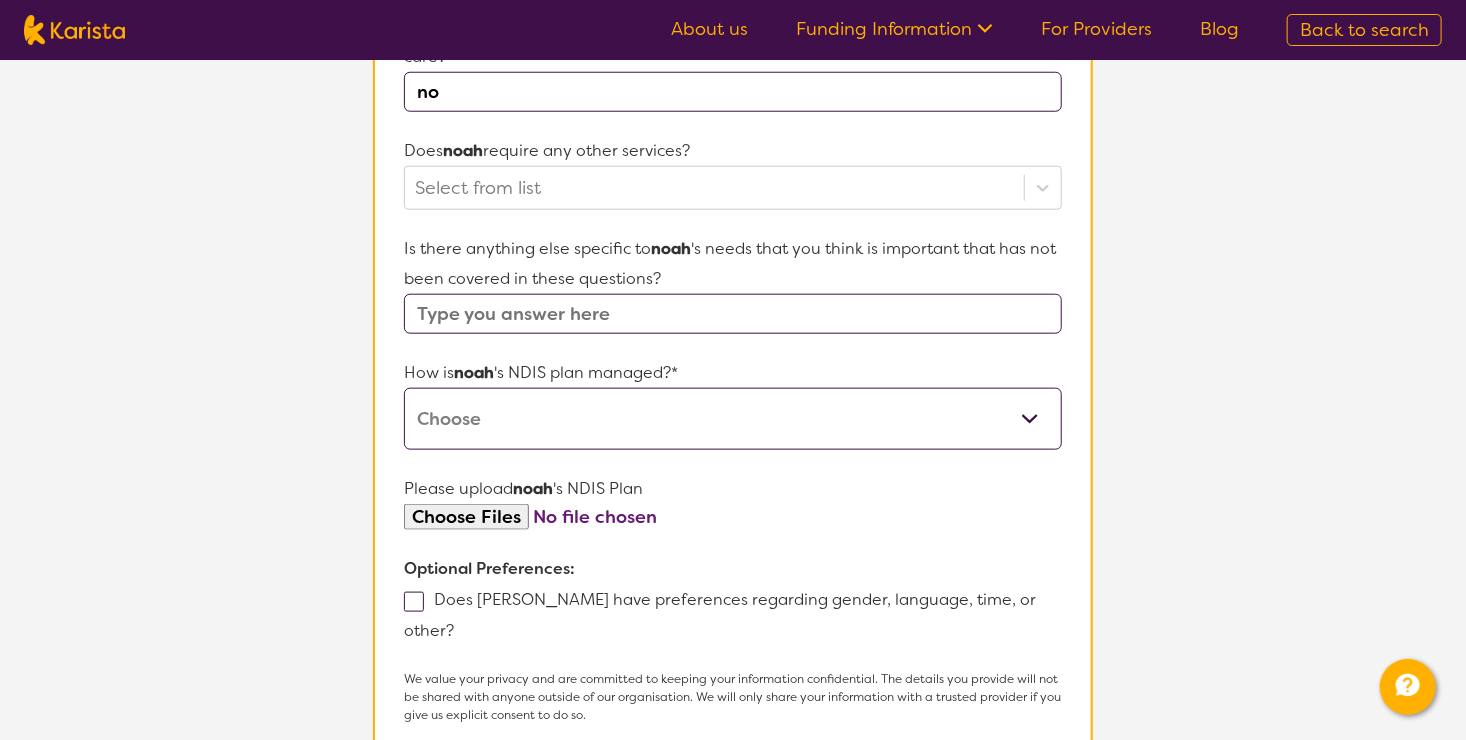 scroll, scrollTop: 875, scrollLeft: 0, axis: vertical 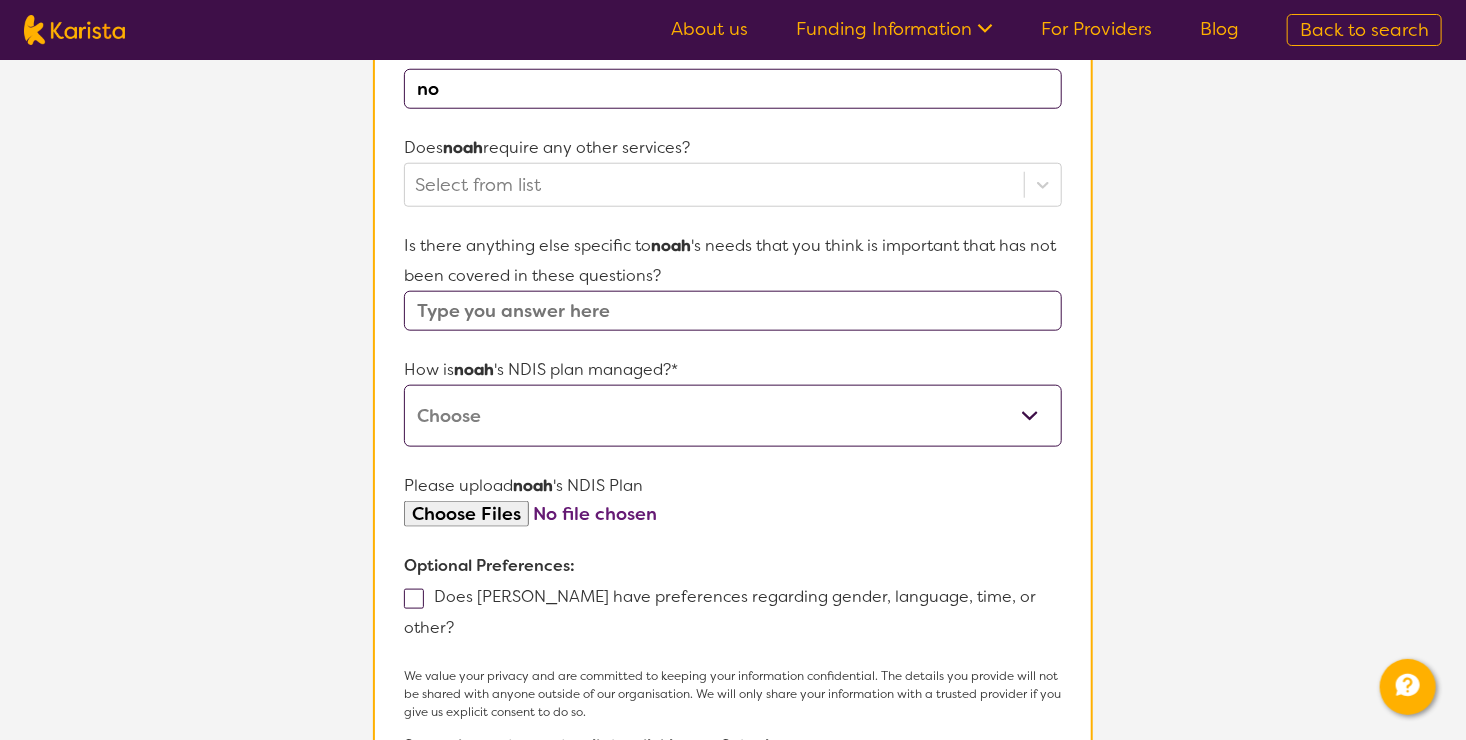 click on "Self-managed NDIS plan Managed by a registered plan management provider (not the NDIA) Agency-managed (by the NDIA) I'm not sure" at bounding box center [733, 416] 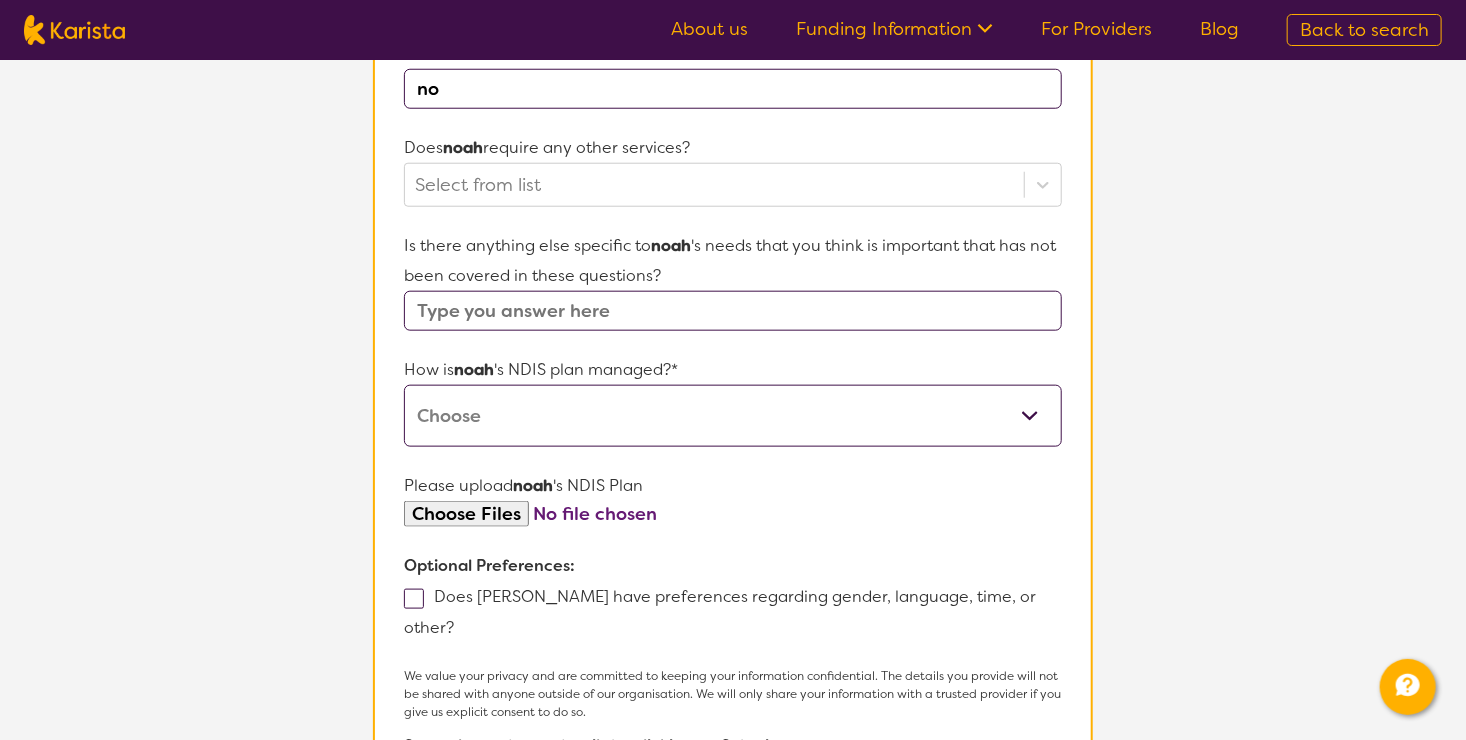 select on "Plan Managed" 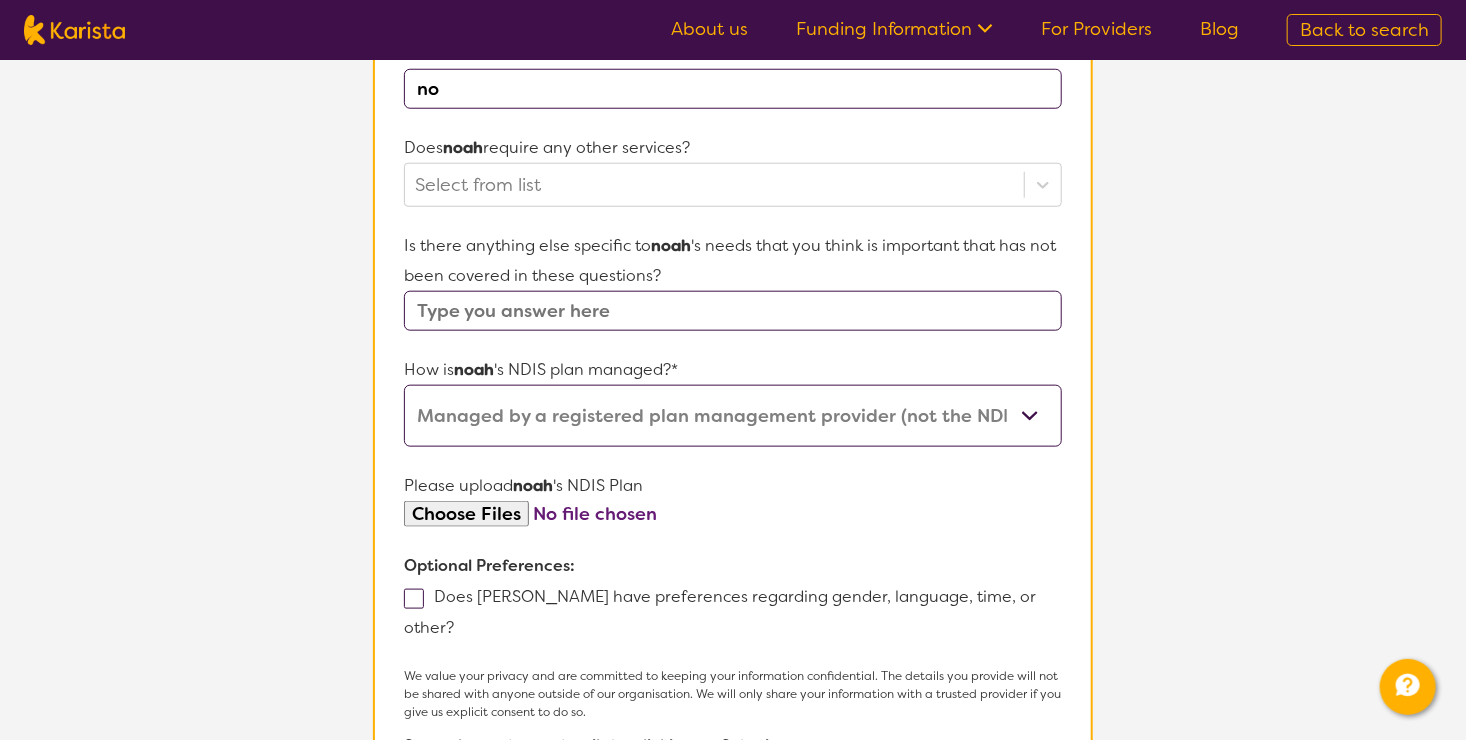 click on "Self-managed NDIS plan Managed by a registered plan management provider (not the NDIA) Agency-managed (by the NDIA) I'm not sure" at bounding box center [733, 416] 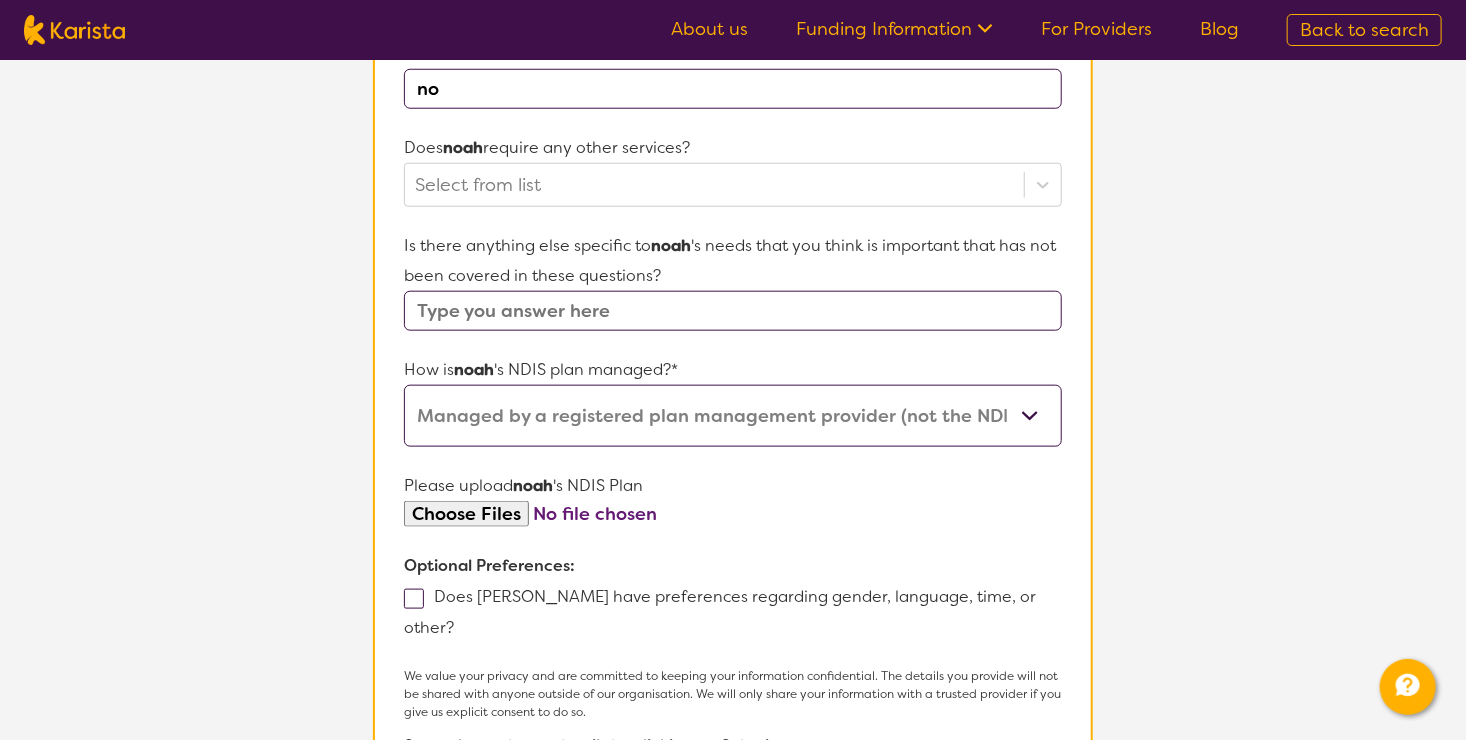 click at bounding box center (733, 514) 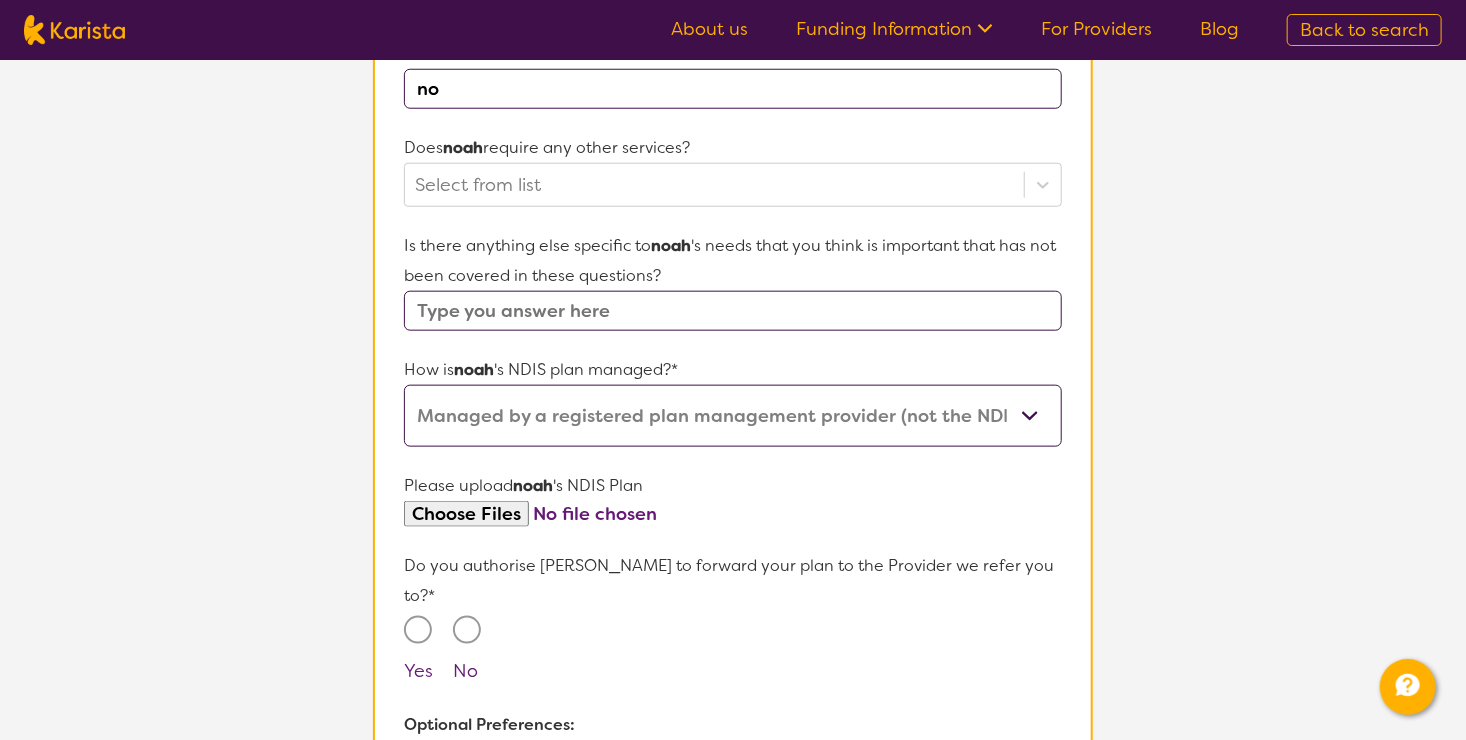 click on "Yes" at bounding box center [418, 630] 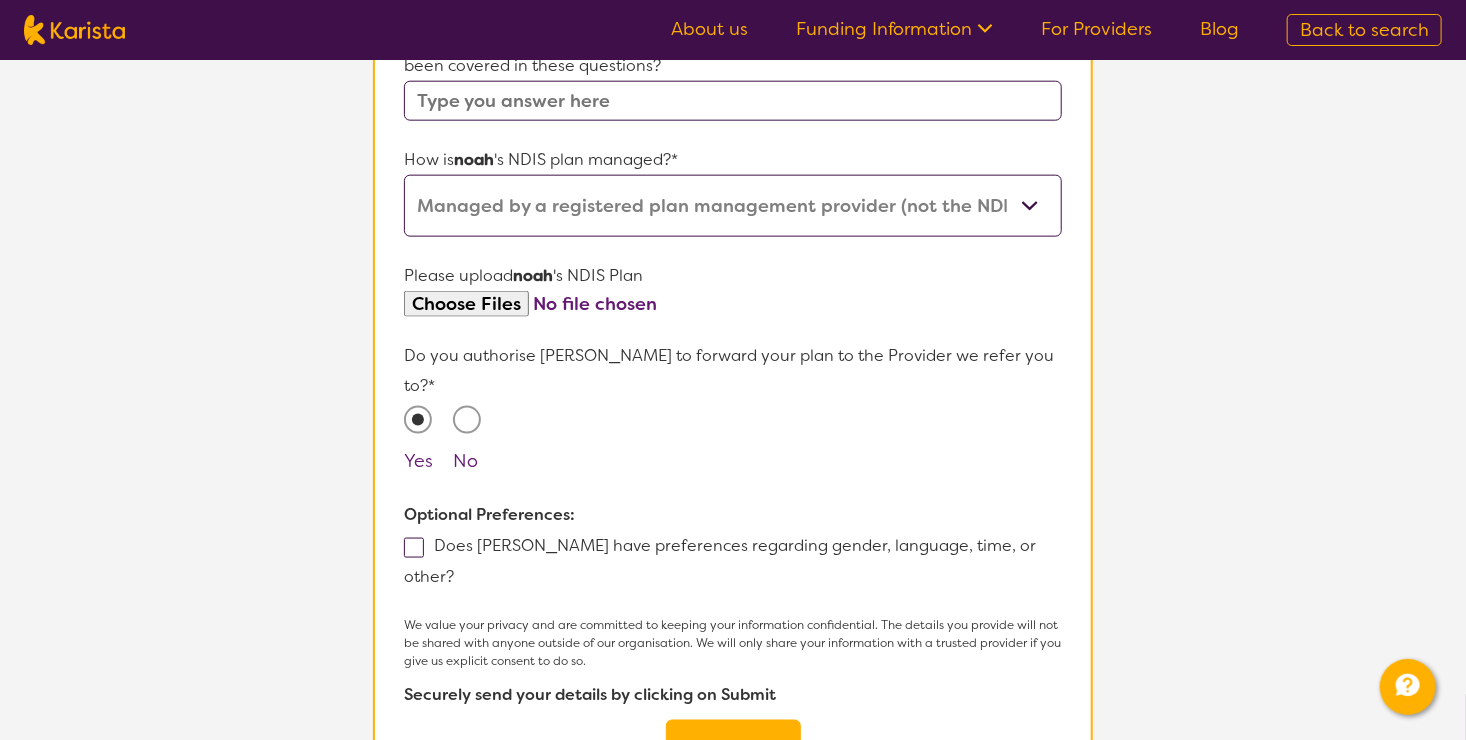 scroll, scrollTop: 1268, scrollLeft: 0, axis: vertical 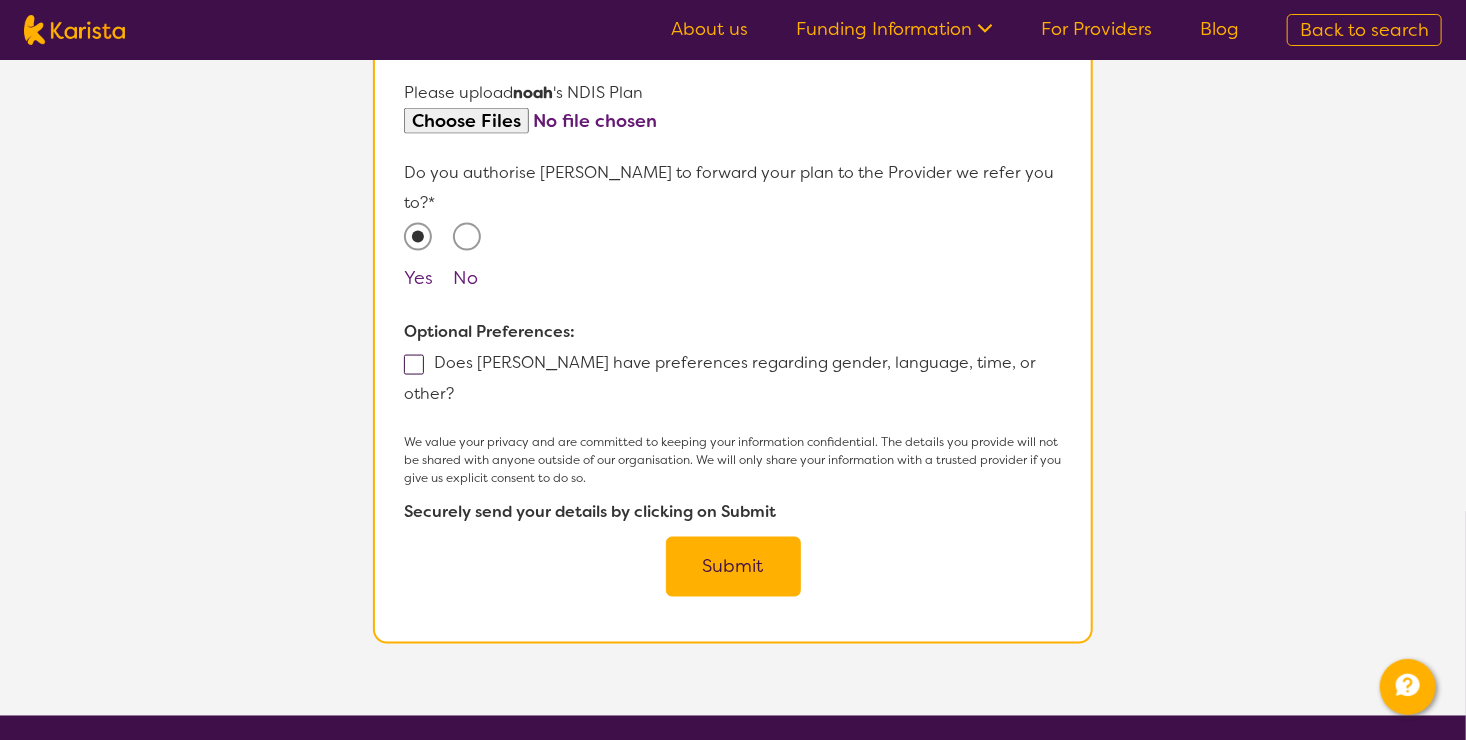 click at bounding box center (414, 365) 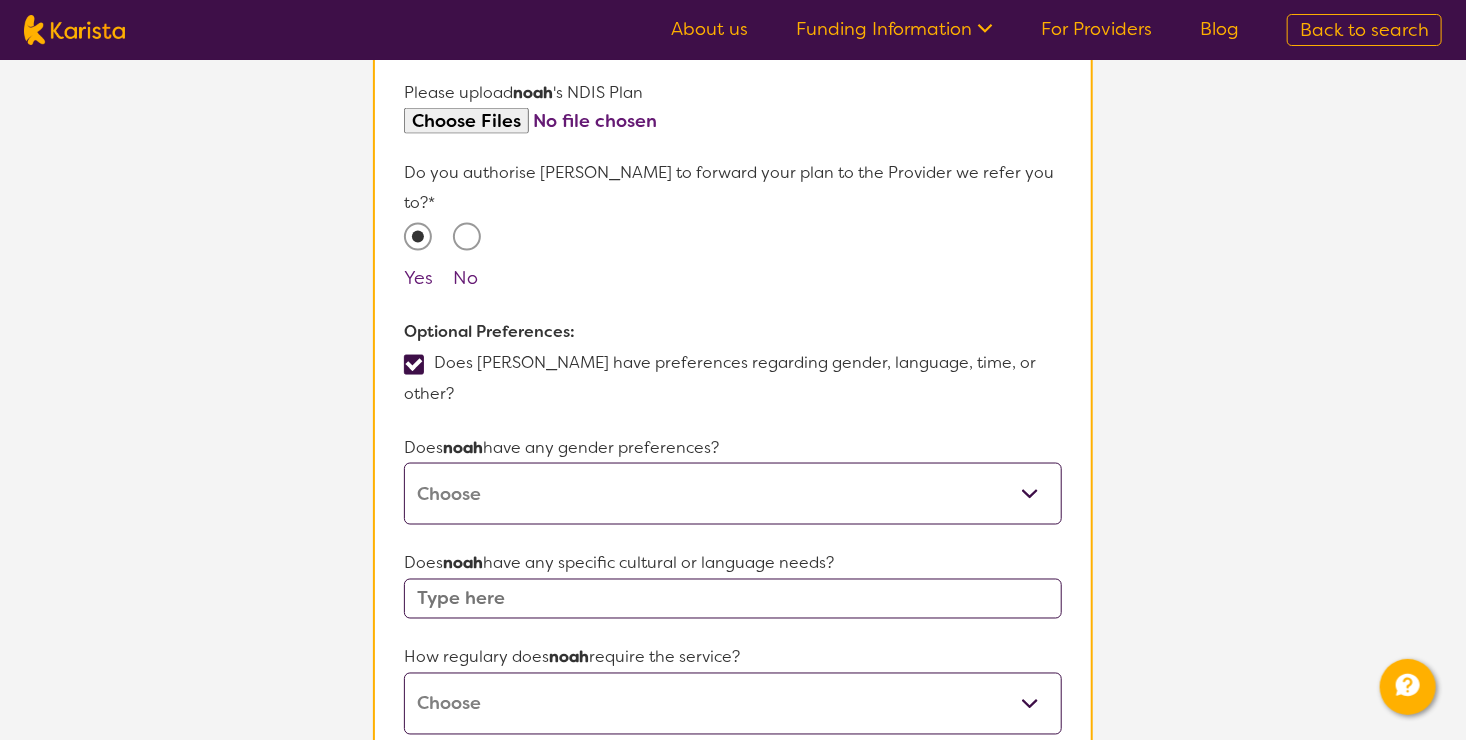 click on "[DEMOGRAPHIC_DATA] [DEMOGRAPHIC_DATA] Other No Preference" at bounding box center (733, 494) 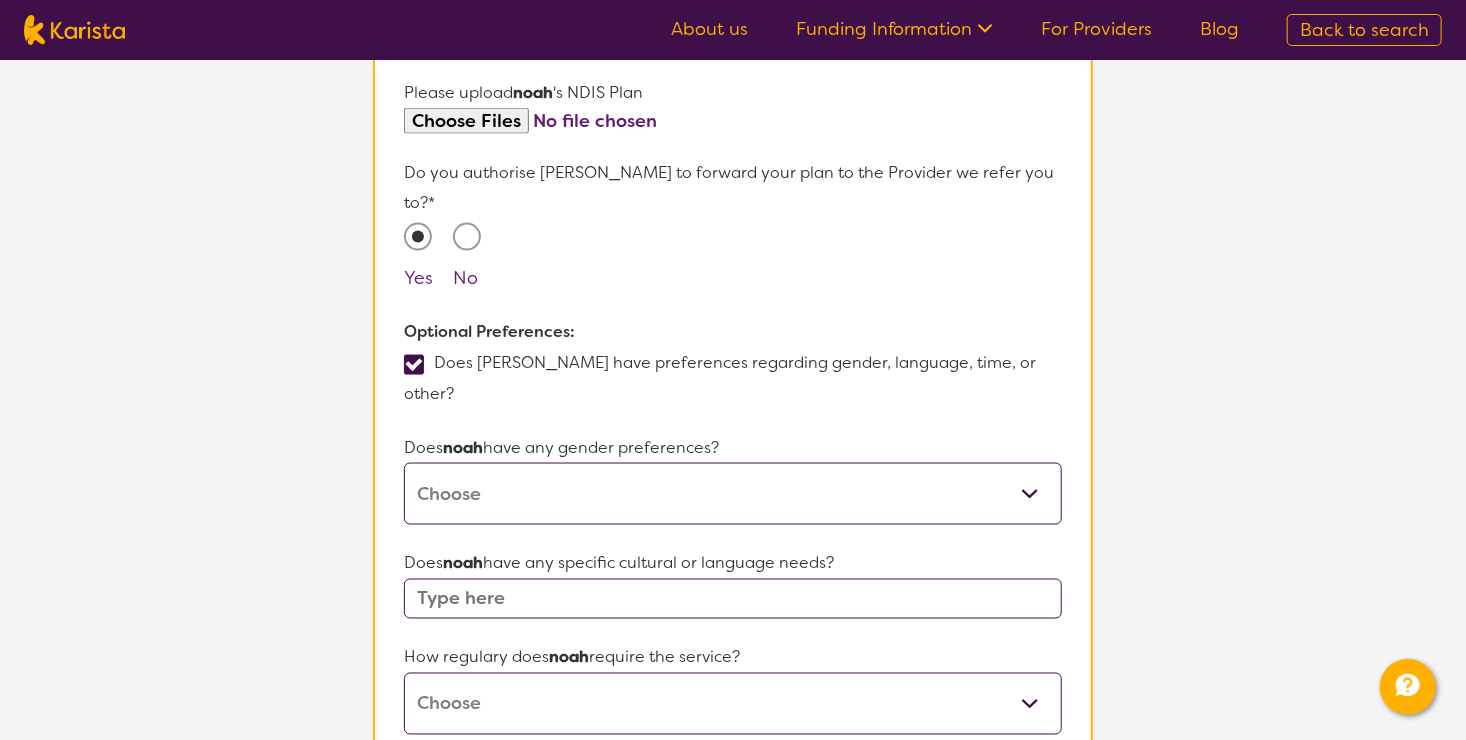 select on "[DEMOGRAPHIC_DATA]" 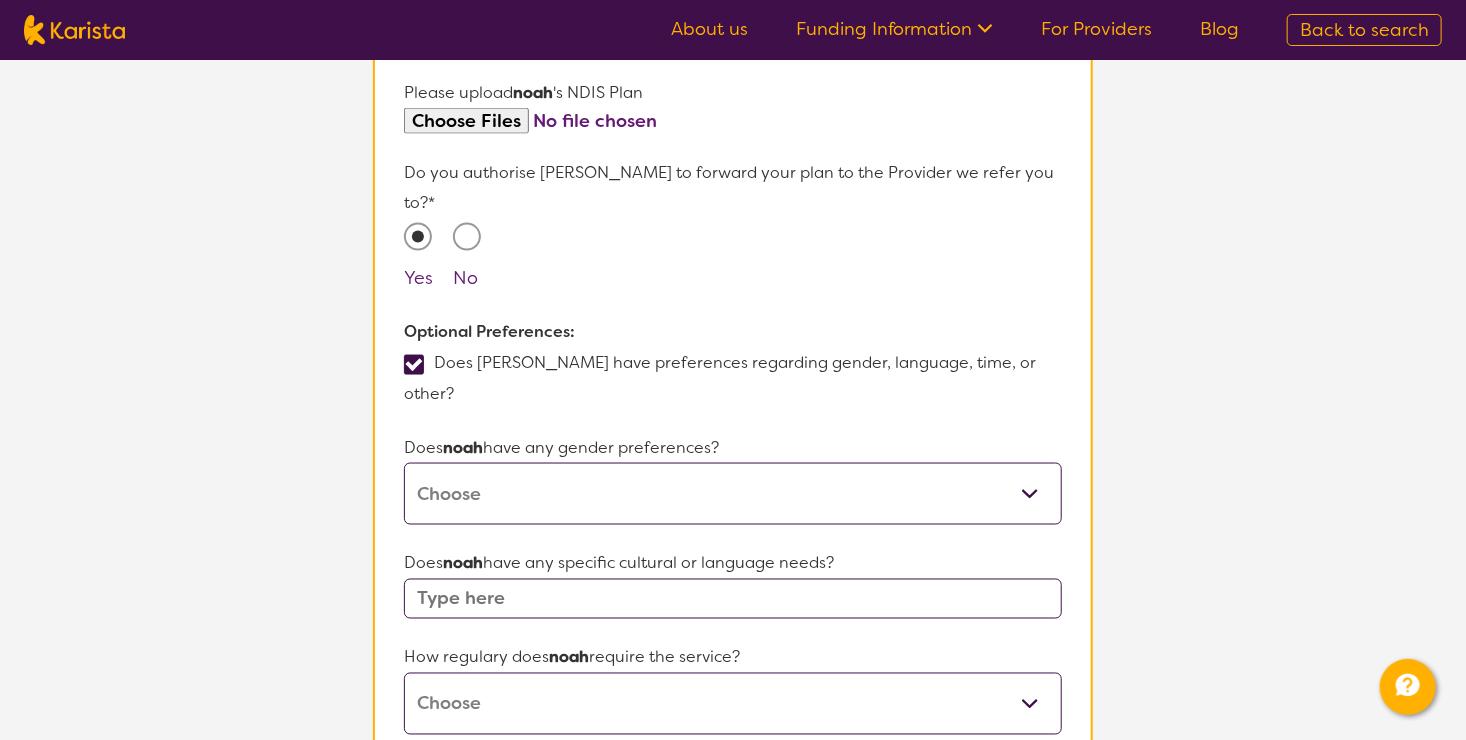 click on "[DEMOGRAPHIC_DATA] [DEMOGRAPHIC_DATA] Other No Preference" at bounding box center [733, 494] 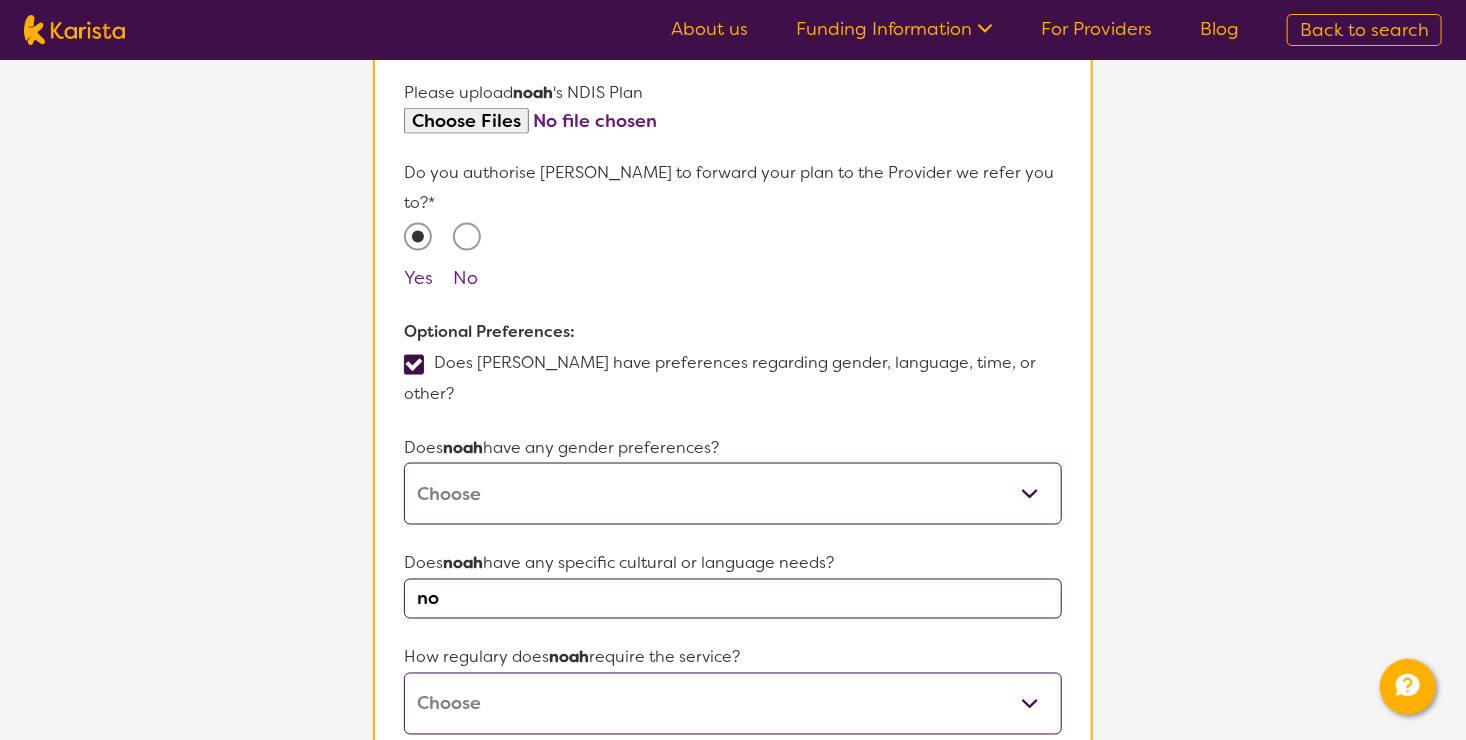 type on "no" 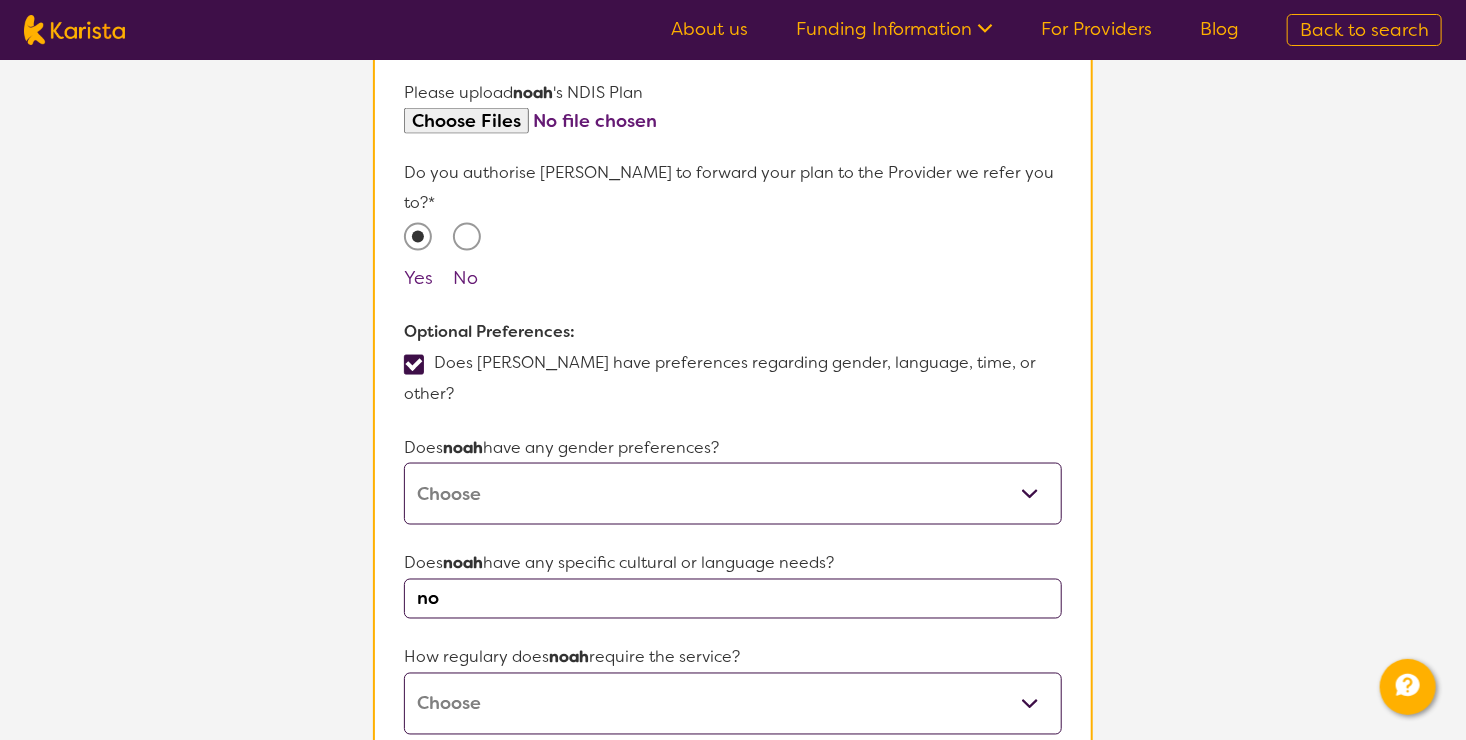select on "Weekly" 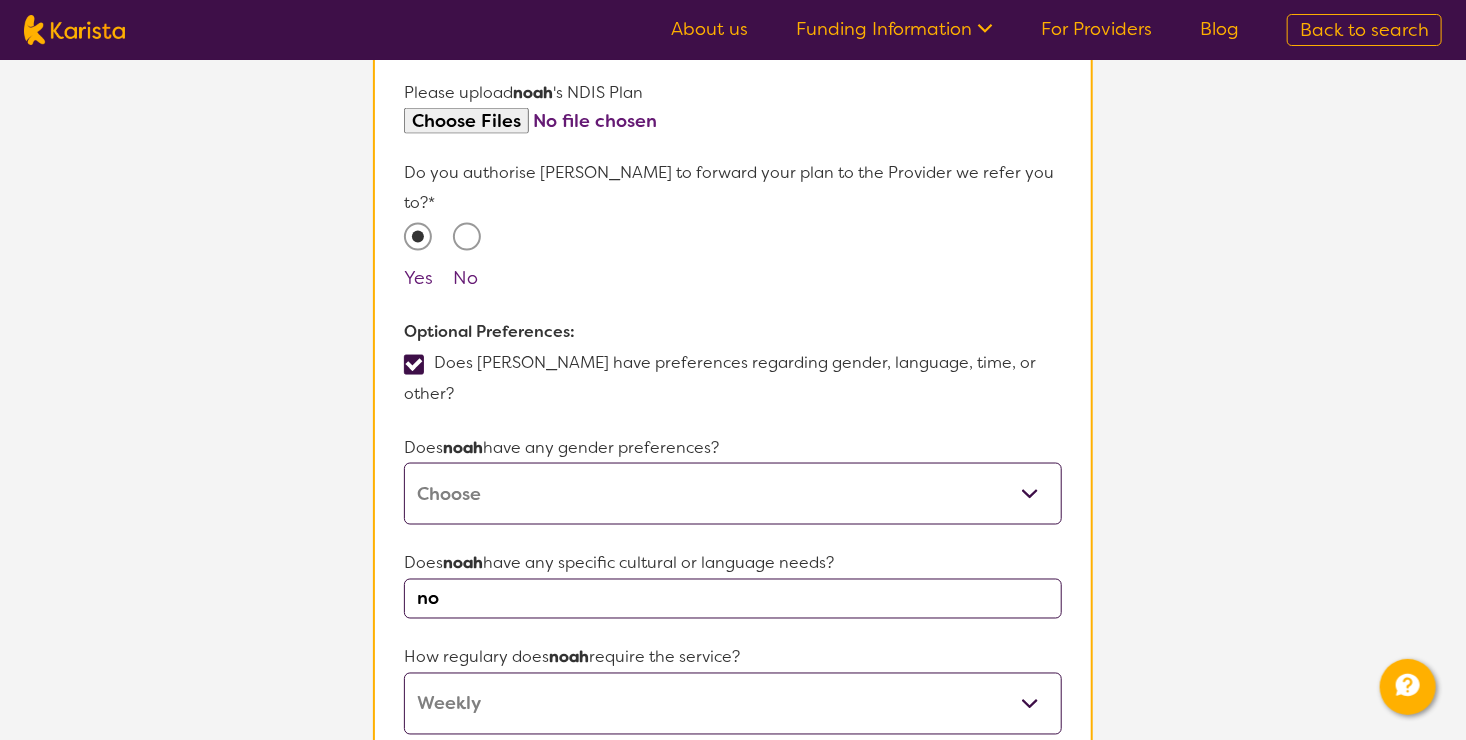 click on "Daily Twice a week Weekly Every fortnight Monthly Other" at bounding box center (733, 704) 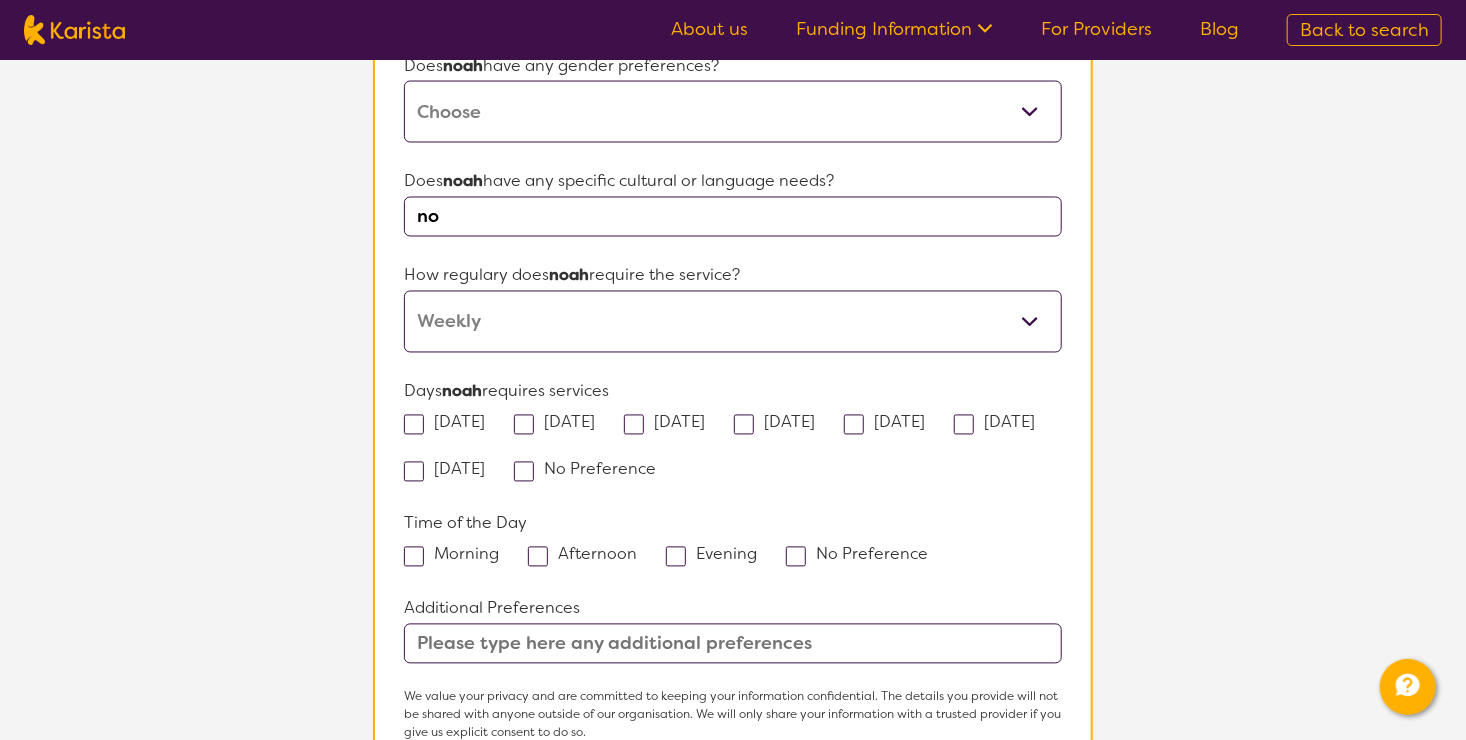 scroll, scrollTop: 1654, scrollLeft: 0, axis: vertical 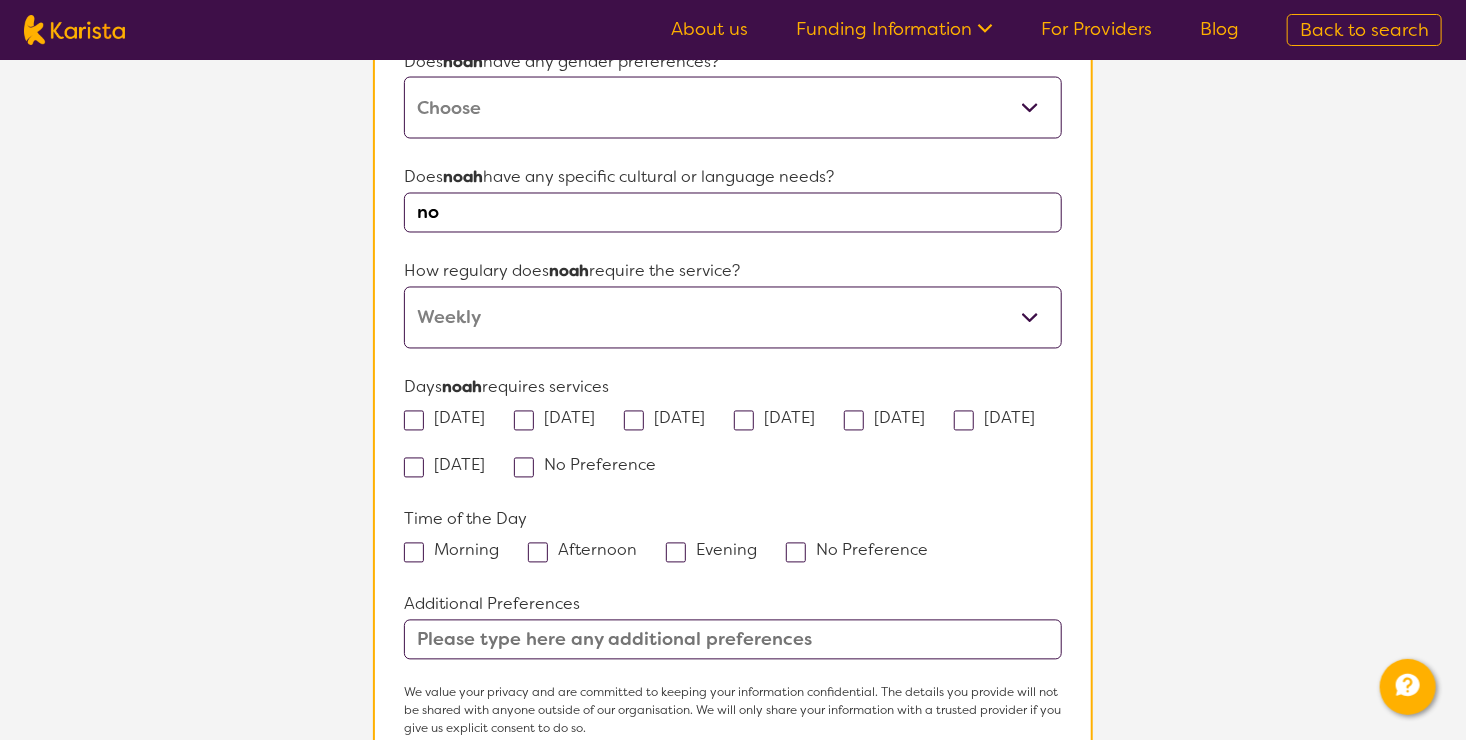 click at bounding box center [744, 421] 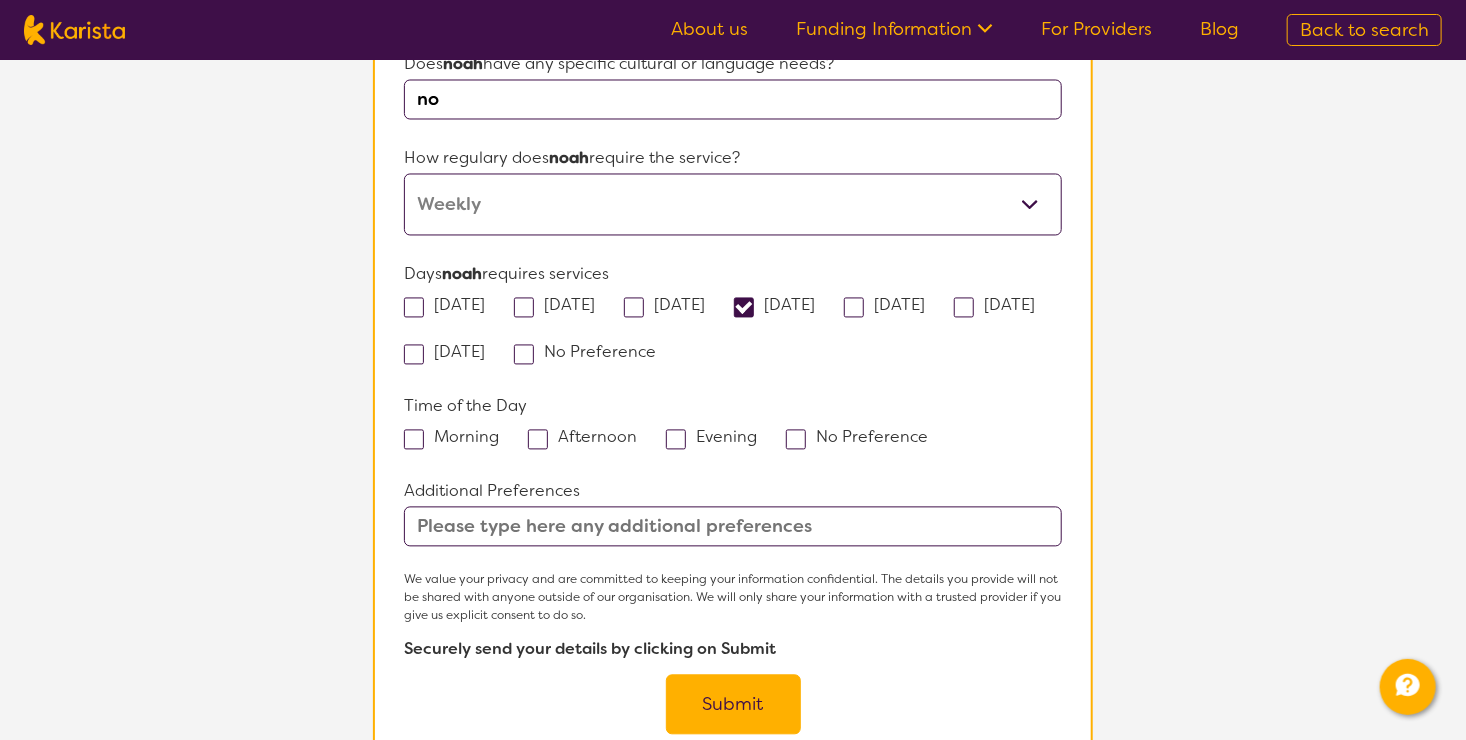 scroll, scrollTop: 1816, scrollLeft: 0, axis: vertical 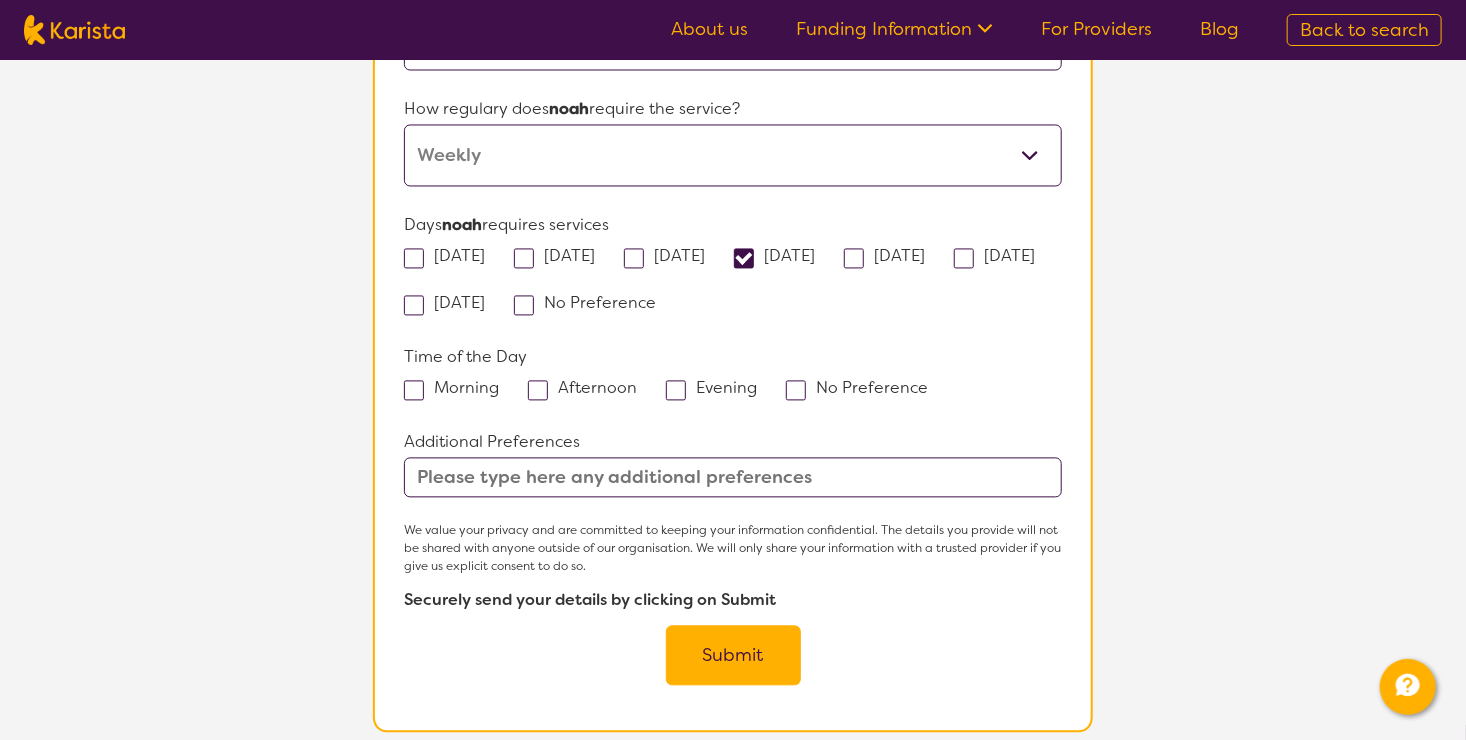 click at bounding box center (538, 391) 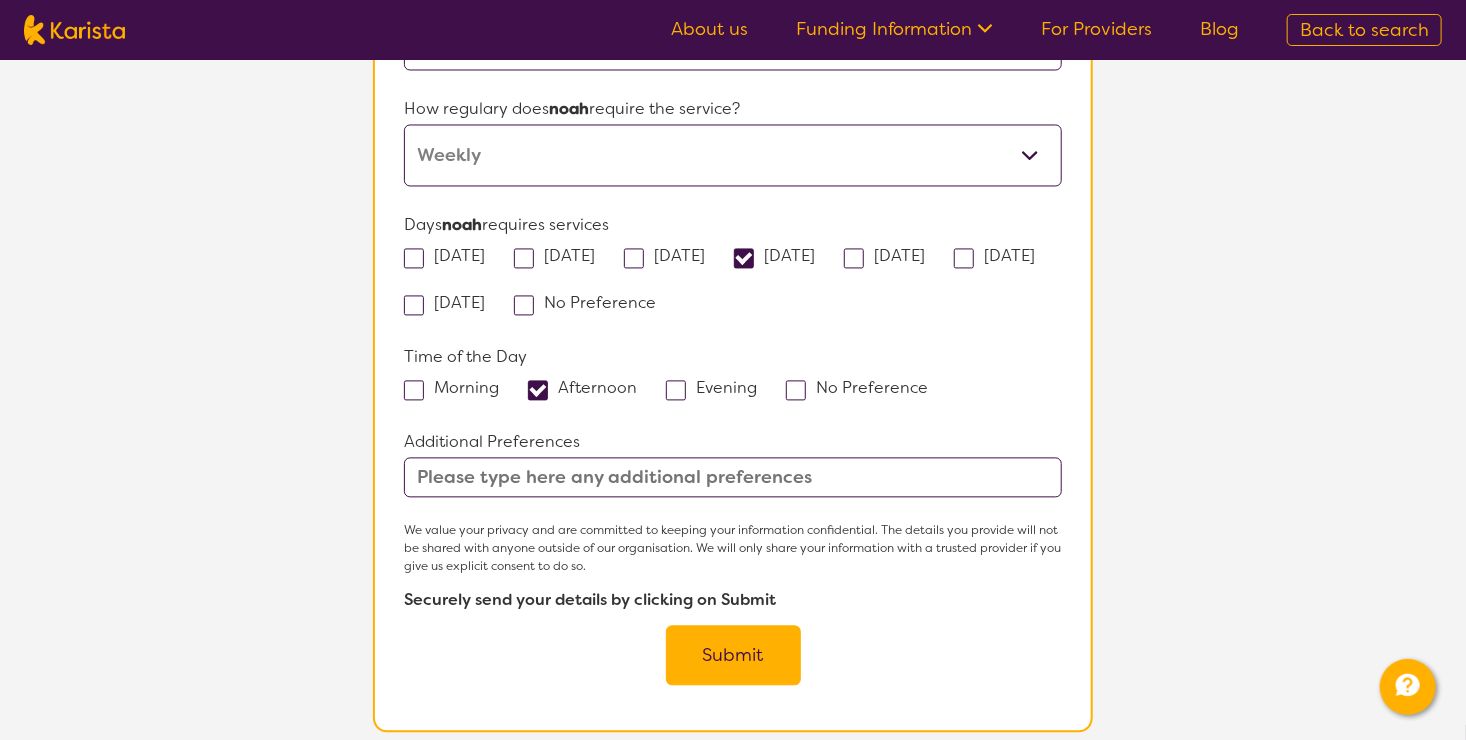 click on "Submit" at bounding box center [733, 656] 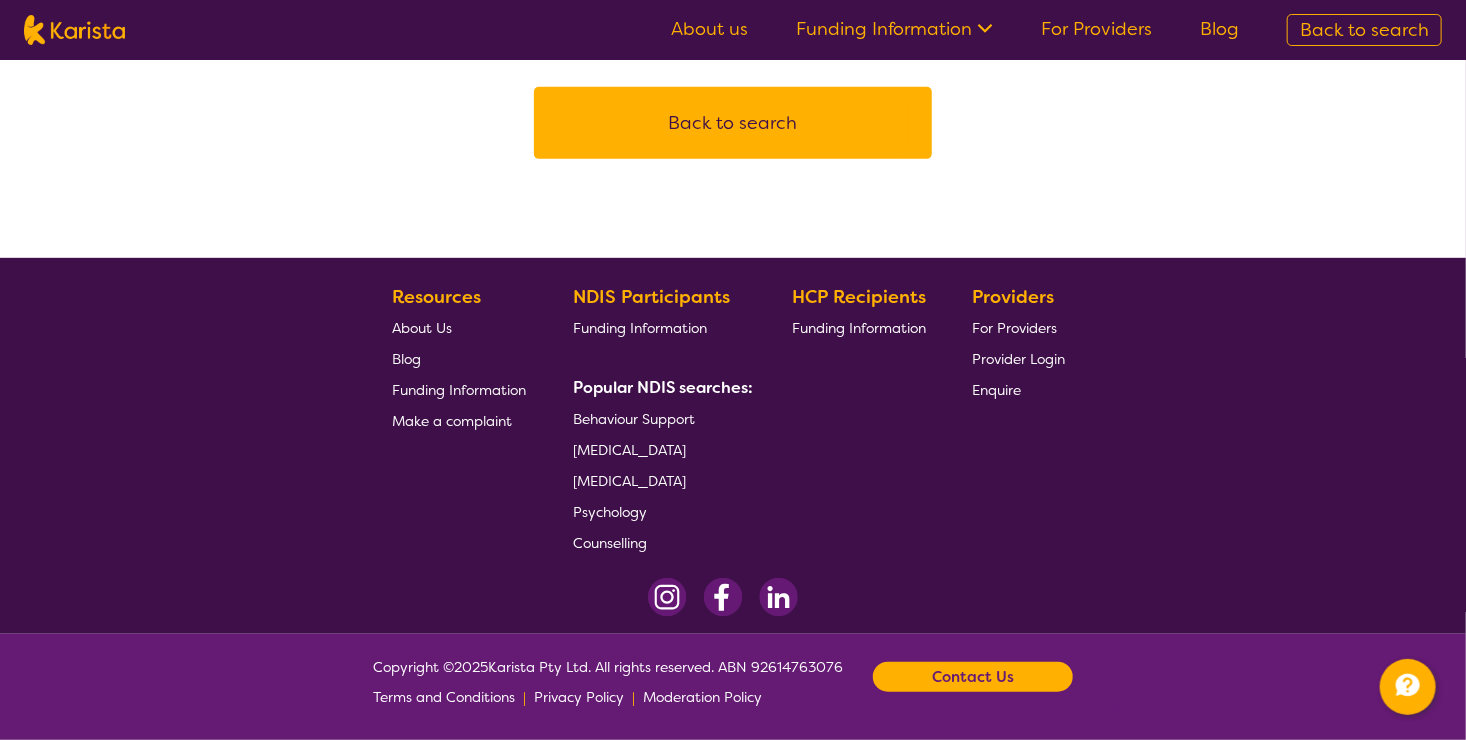 scroll, scrollTop: 0, scrollLeft: 0, axis: both 